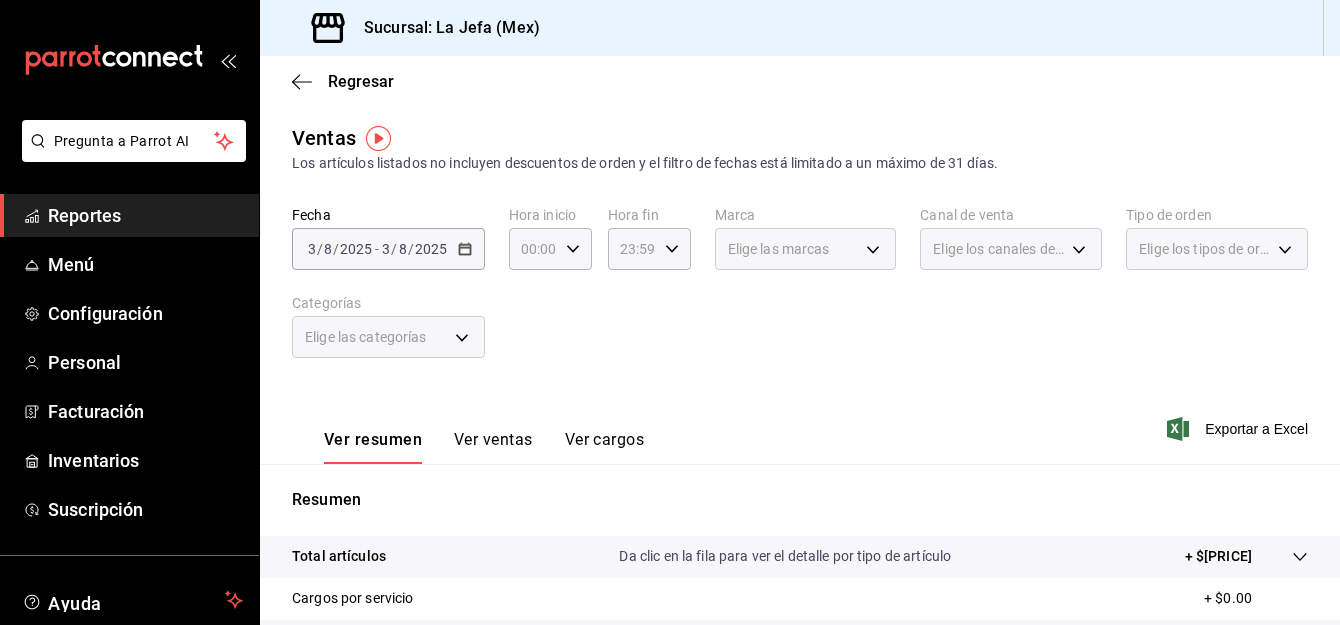 scroll, scrollTop: 0, scrollLeft: 0, axis: both 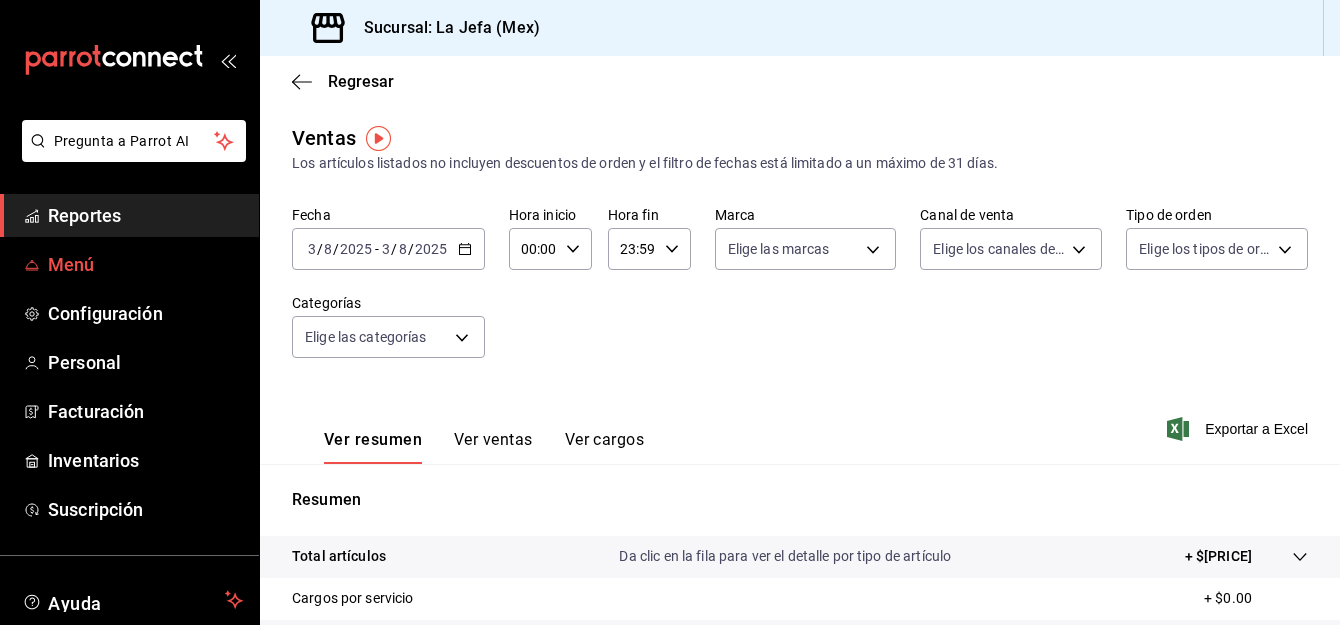 click on "Menú" at bounding box center [145, 264] 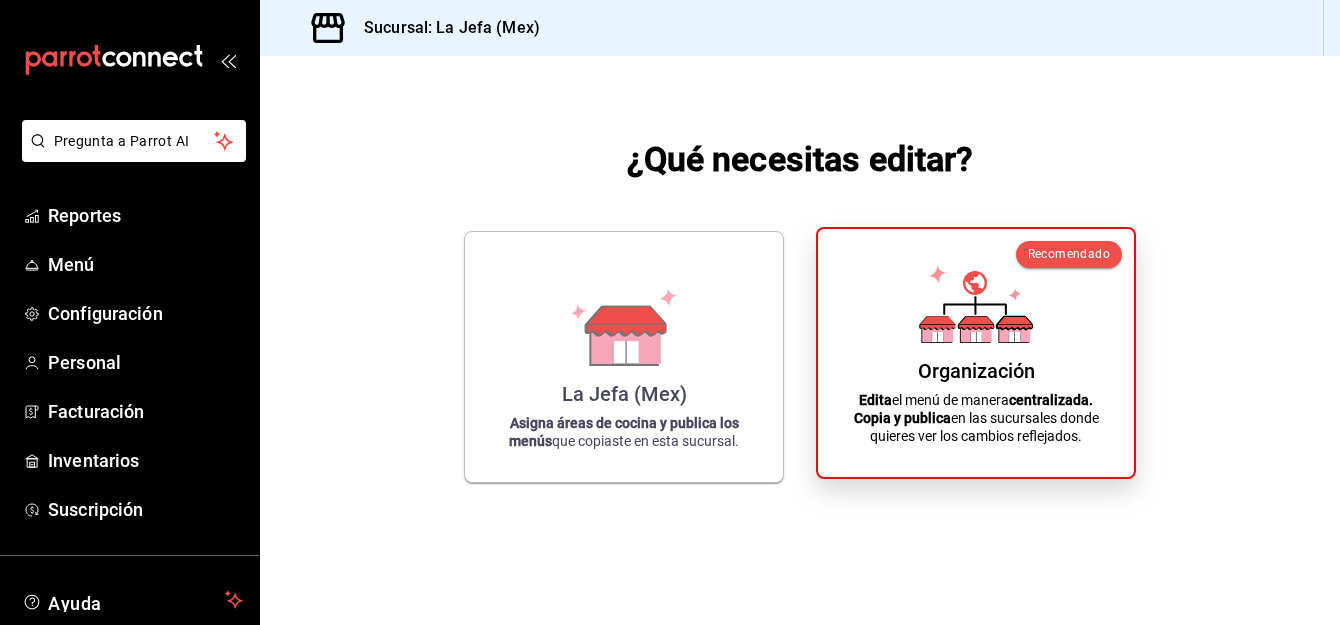 click on "Edita  el menú de manera  centralizada.     Copia y publica  en las sucursales donde quieres ver los cambios reflejados." at bounding box center (976, 418) 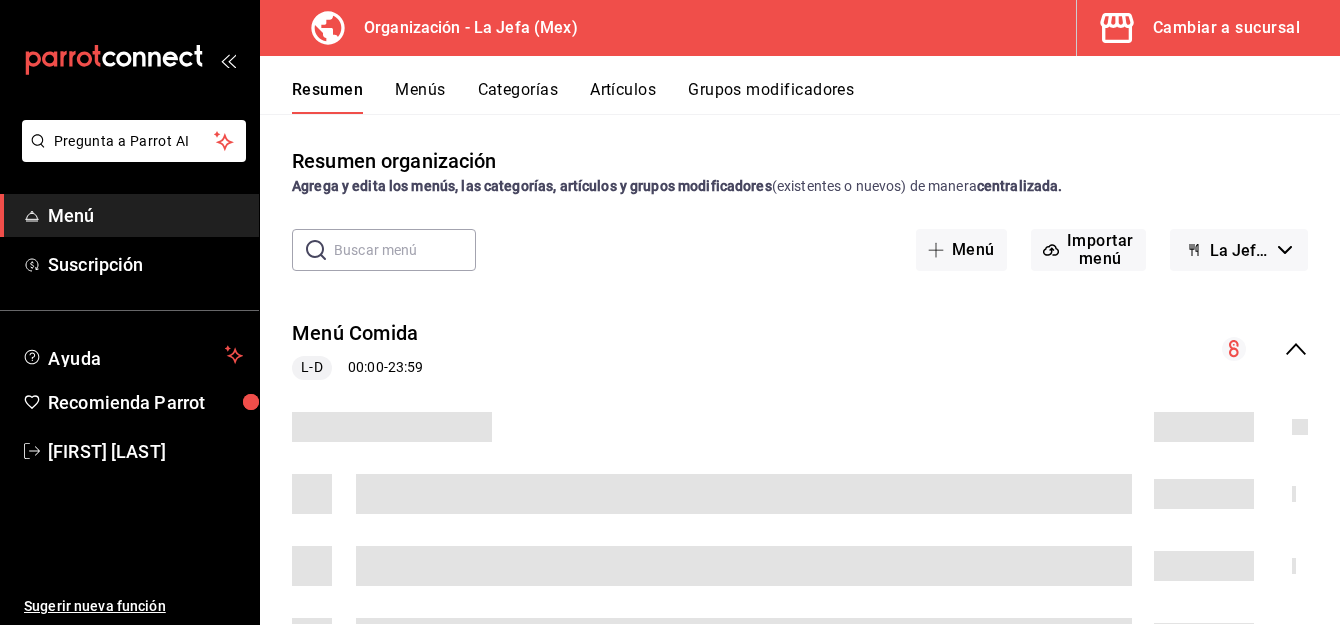 click on "Artículos" at bounding box center (623, 97) 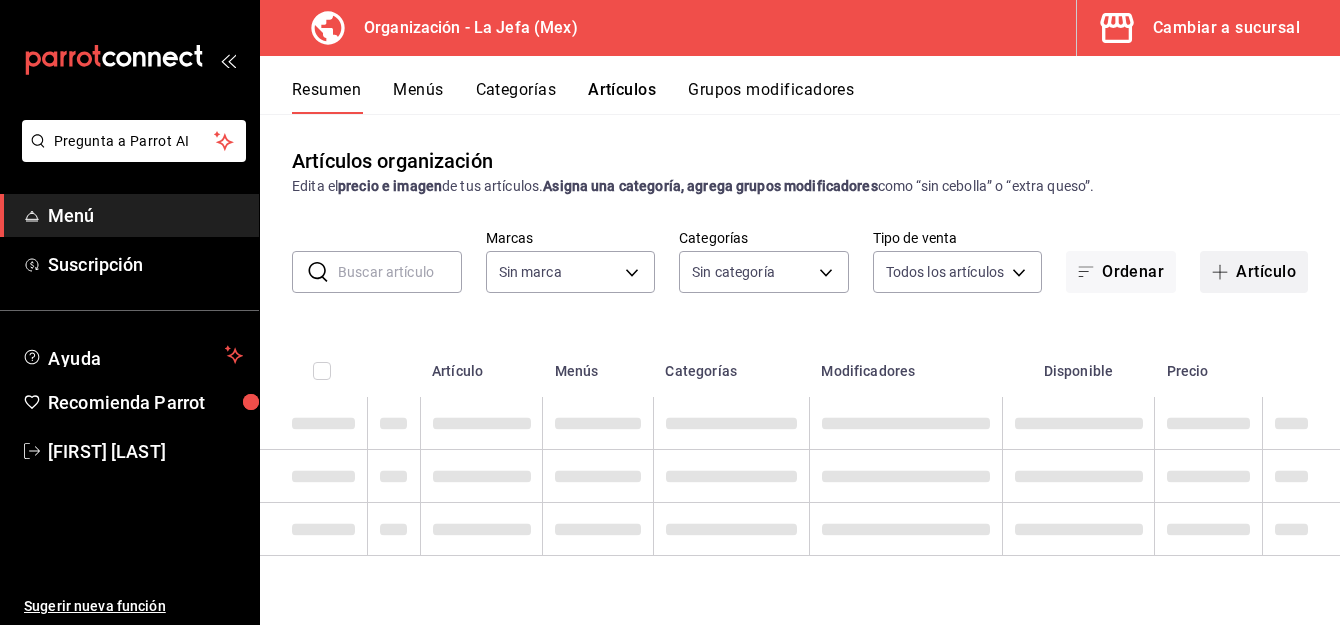 click on "Artículo" at bounding box center [1254, 272] 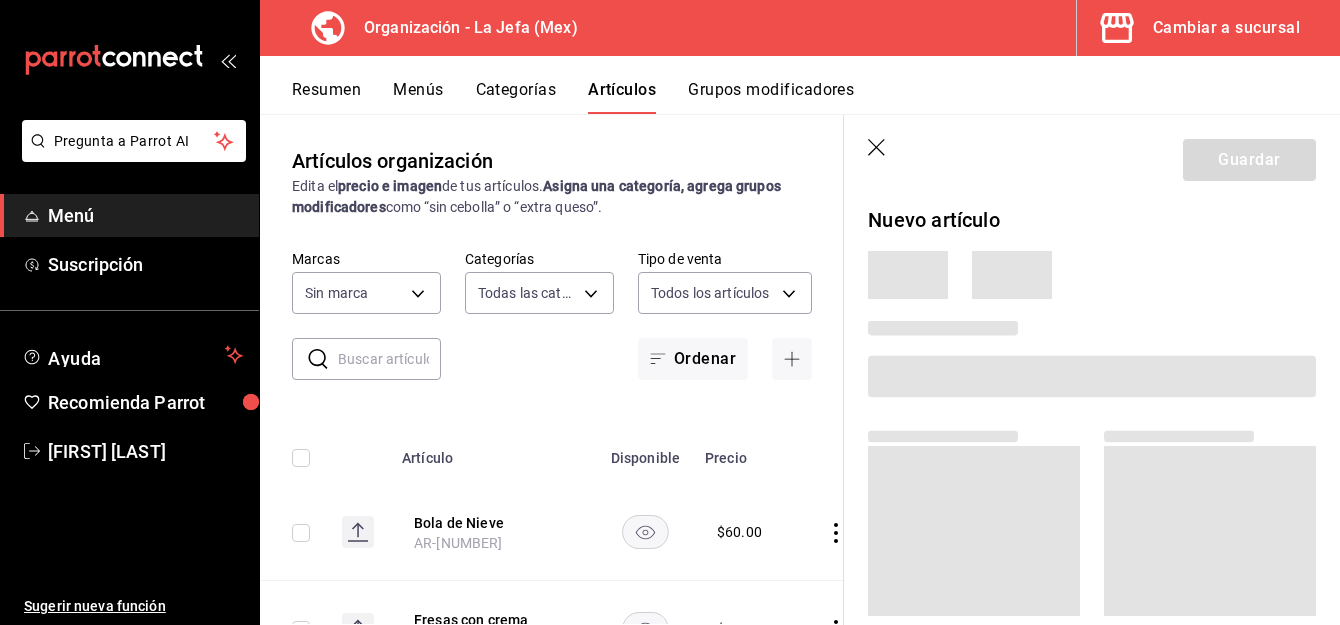 type on "[UUID],[UUID],[UUID],[UUID],[UUID],[UUID],[UUID],[UUID],[UUID],[UUID],[UUID],[UUID],[UUID],[UUID],[UUID],[UUID],[UUID],[UUID],[UUID],[UUID],[UUID],[UUID],[UUID],[UUID],[UUID],[UUID],[UUID],[UUID]" 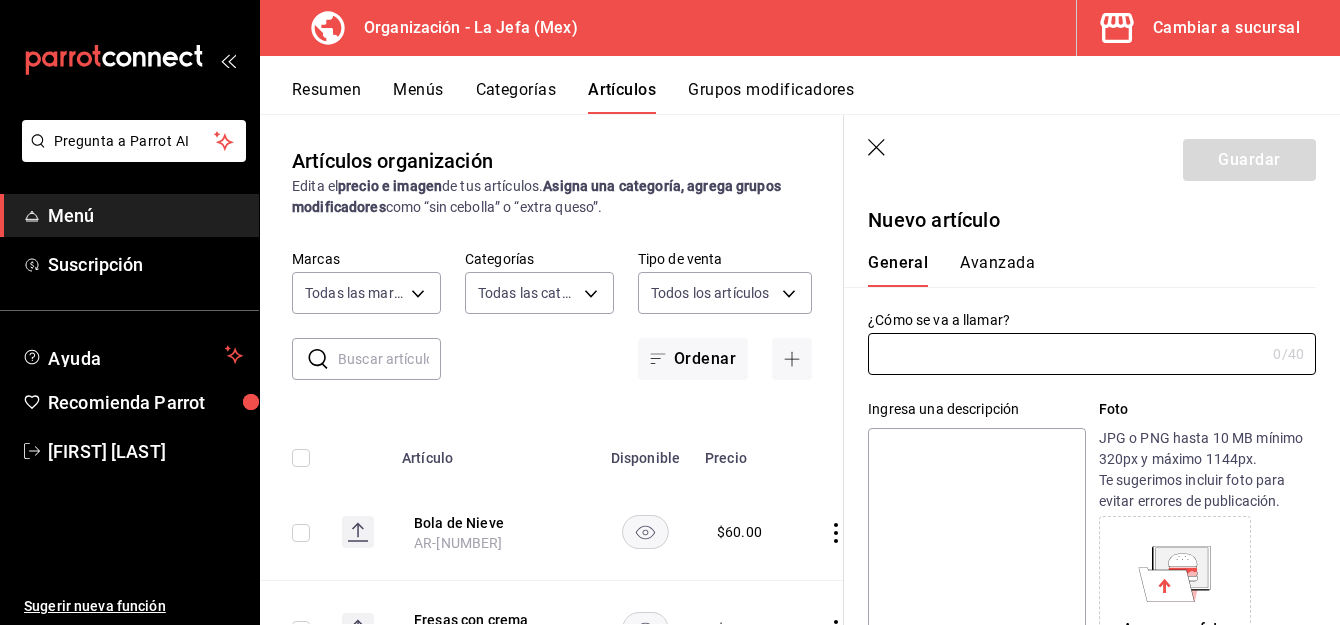 type on "[UUID]" 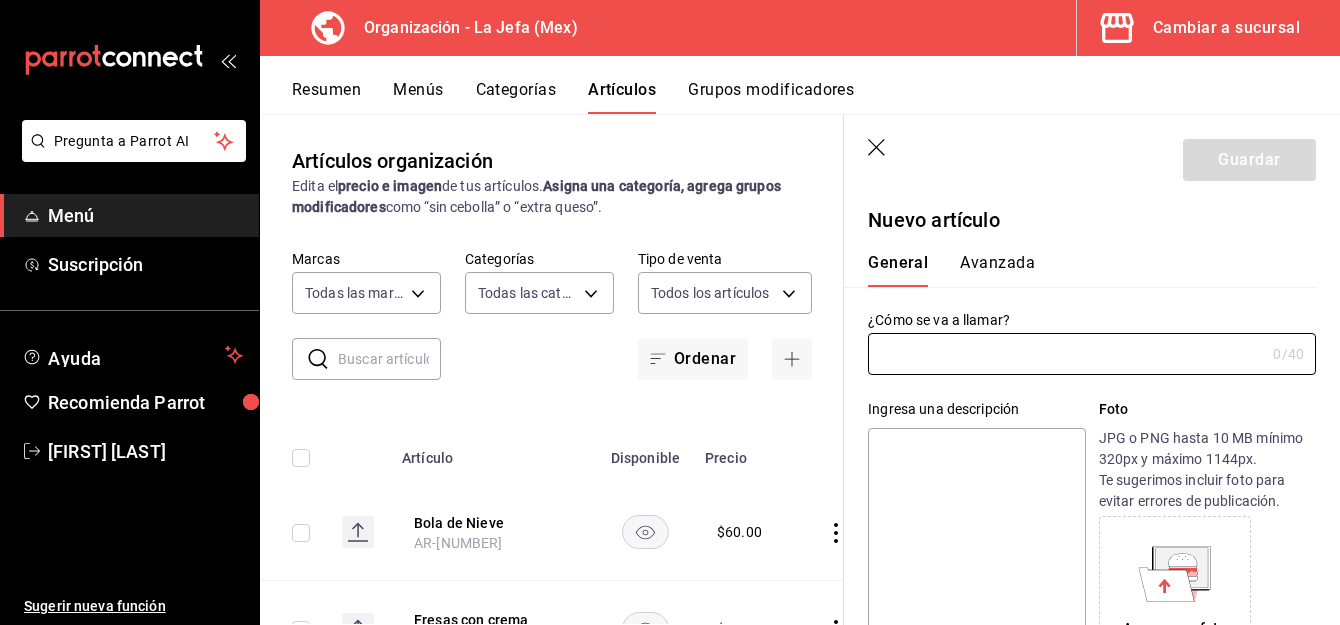 type on "AR-1754264756451" 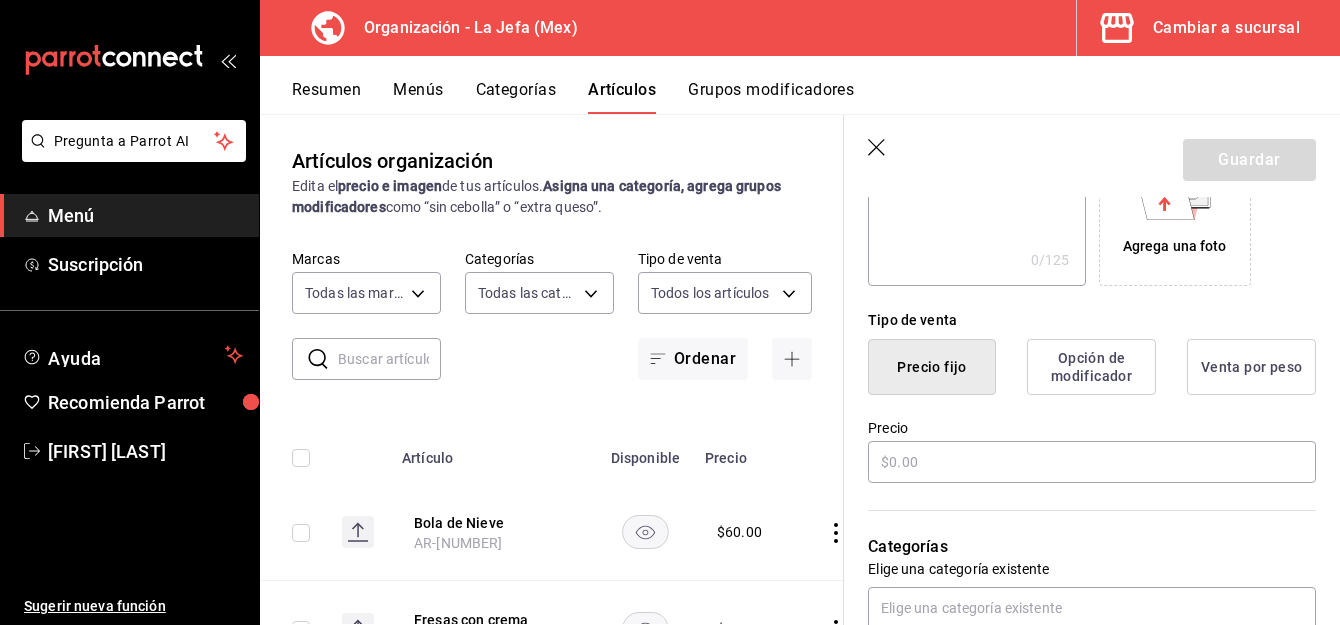 scroll, scrollTop: 383, scrollLeft: 0, axis: vertical 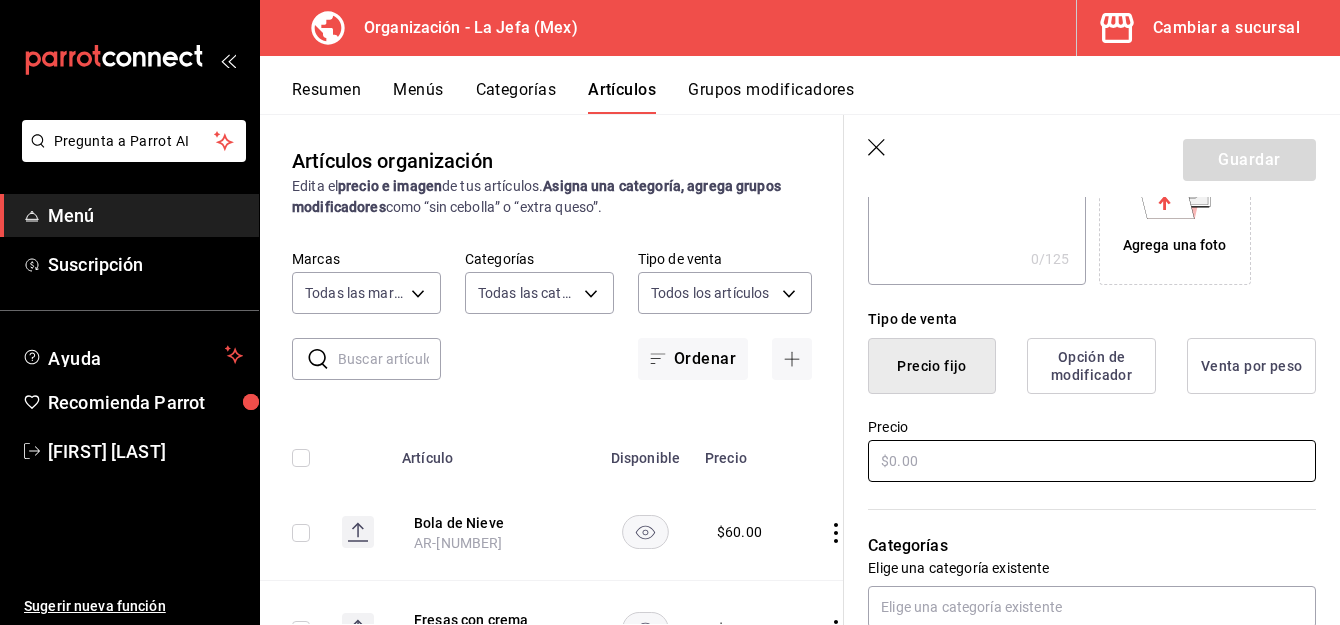 type on "Media Orden Pasta 4 Q" 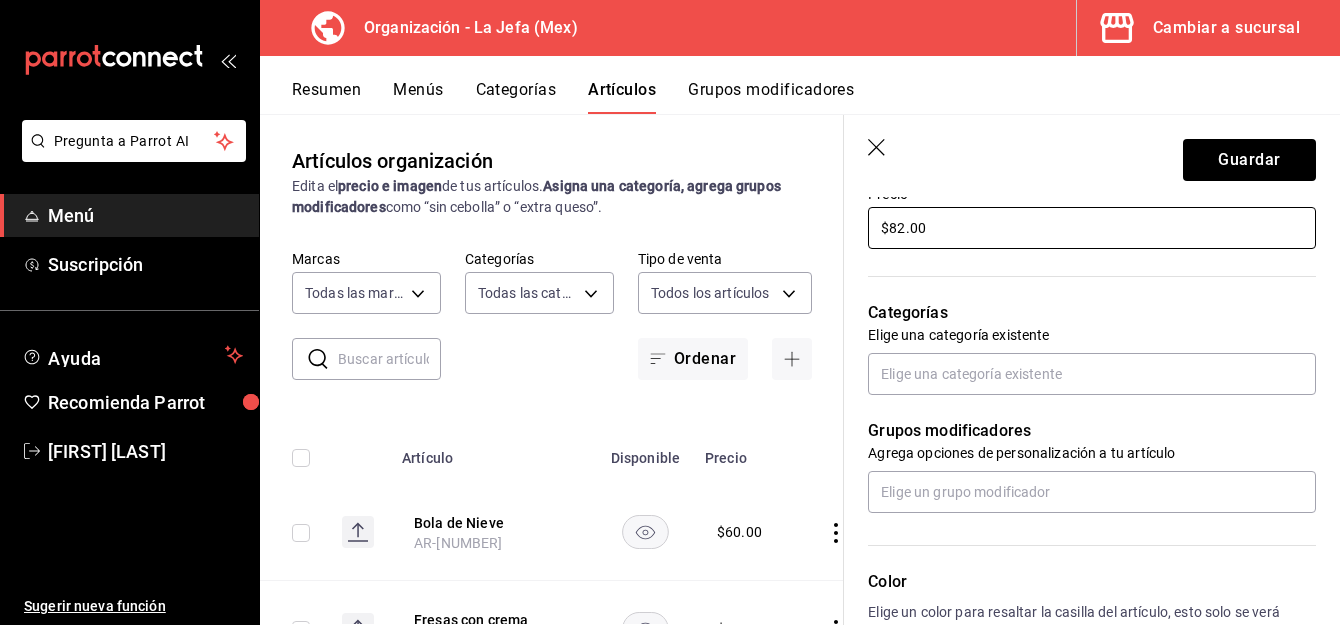 scroll, scrollTop: 618, scrollLeft: 0, axis: vertical 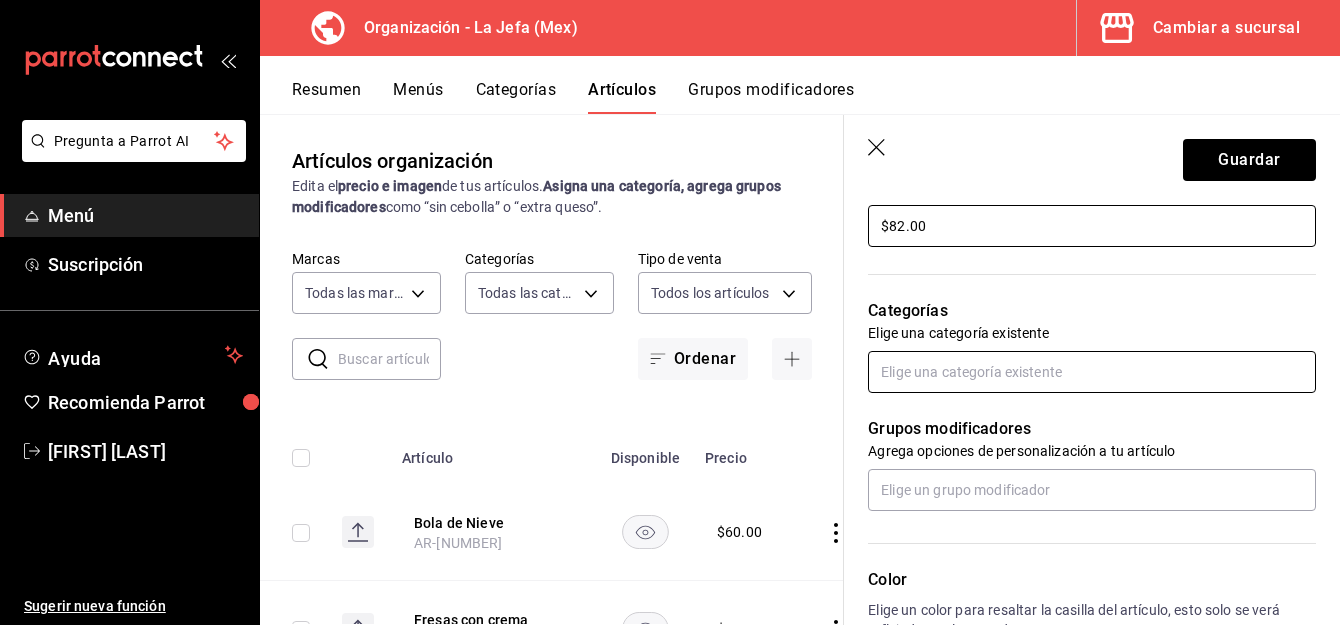 type on "$82.00" 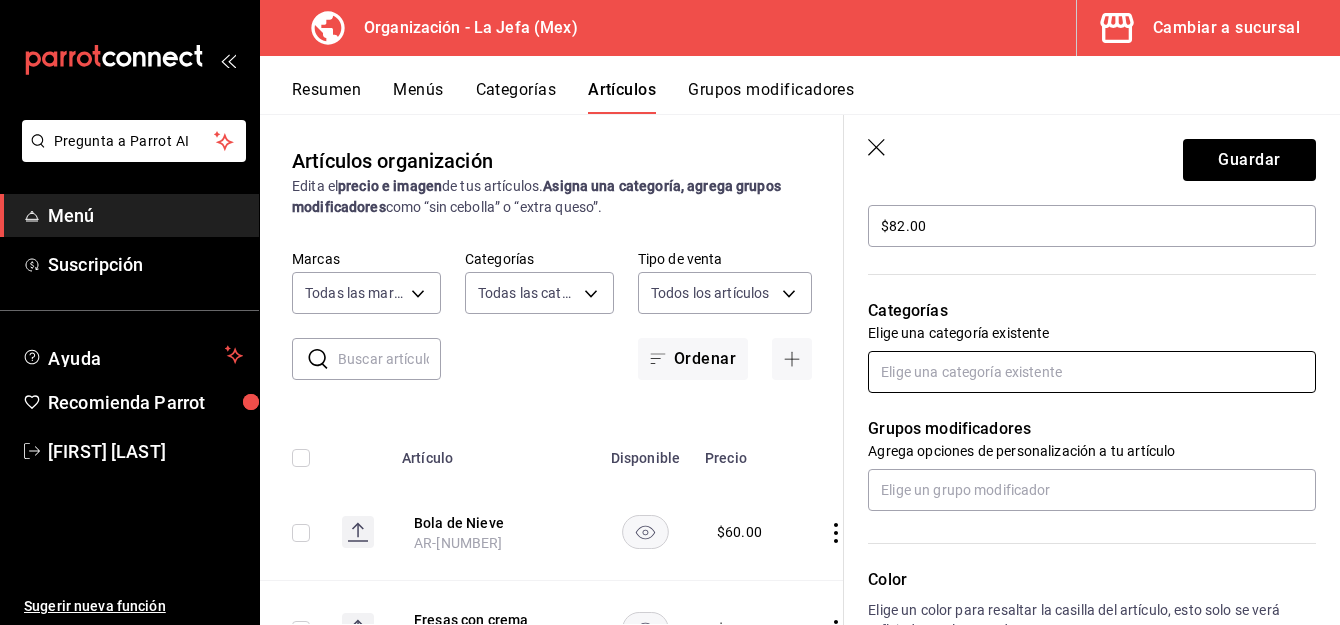 click at bounding box center [1092, 372] 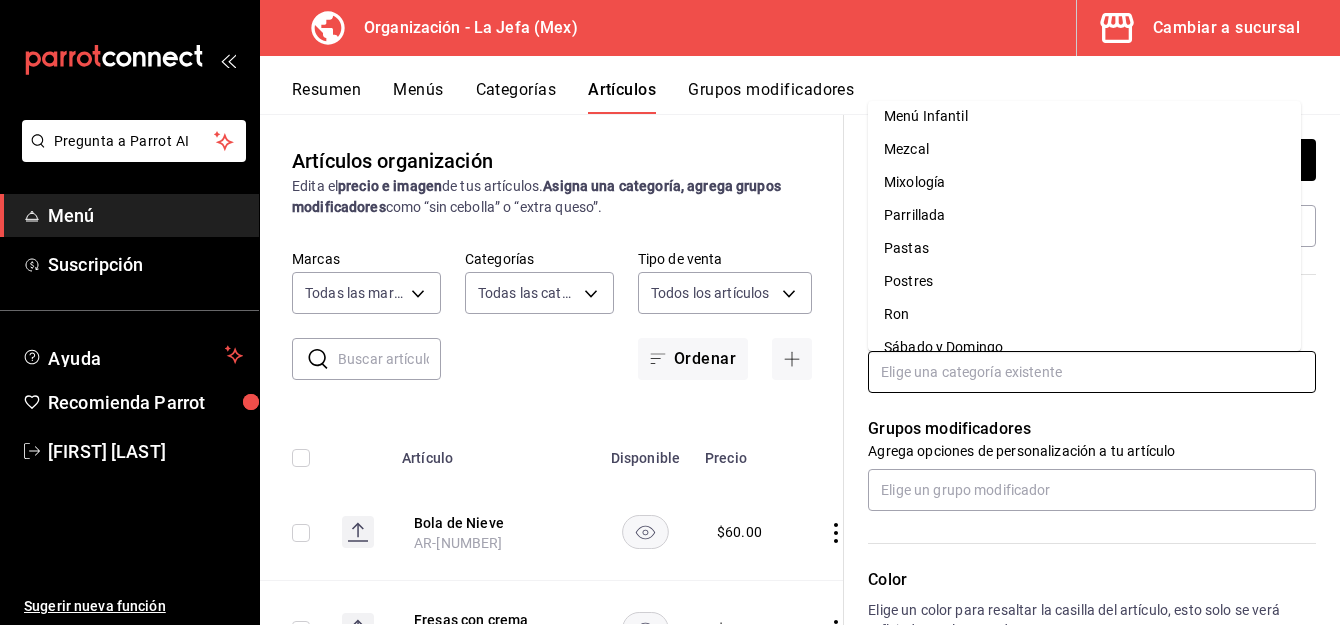 scroll, scrollTop: 580, scrollLeft: 0, axis: vertical 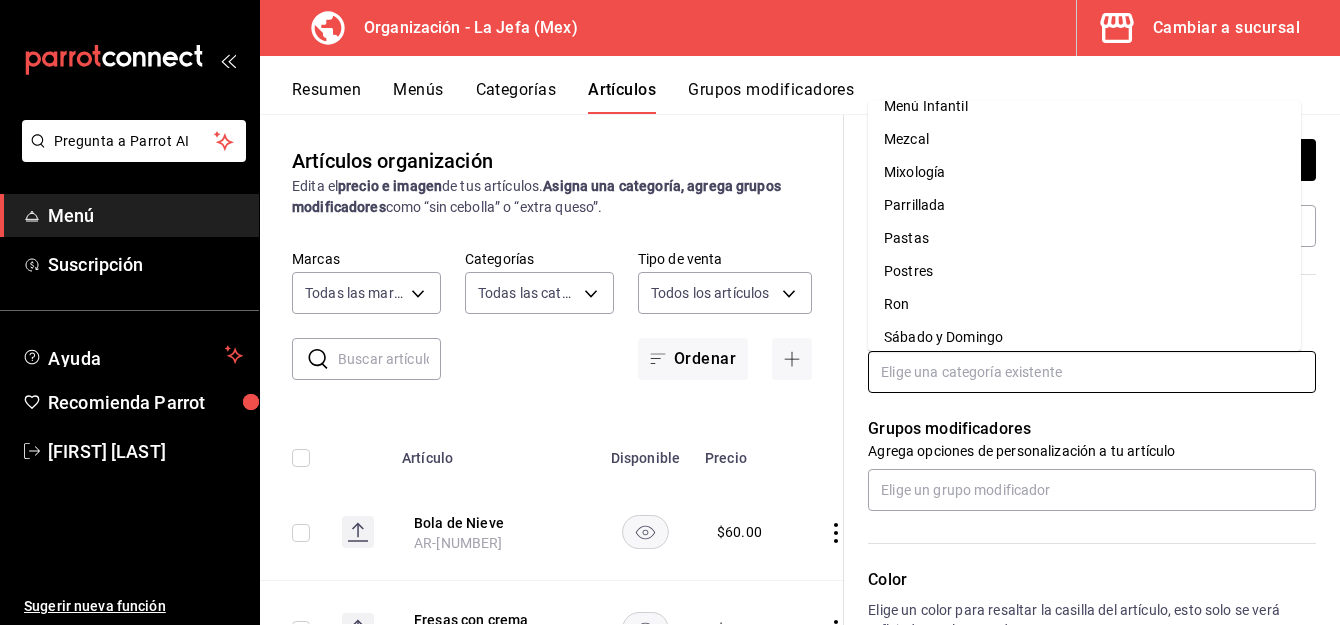 click on "Pastas" at bounding box center [1084, 238] 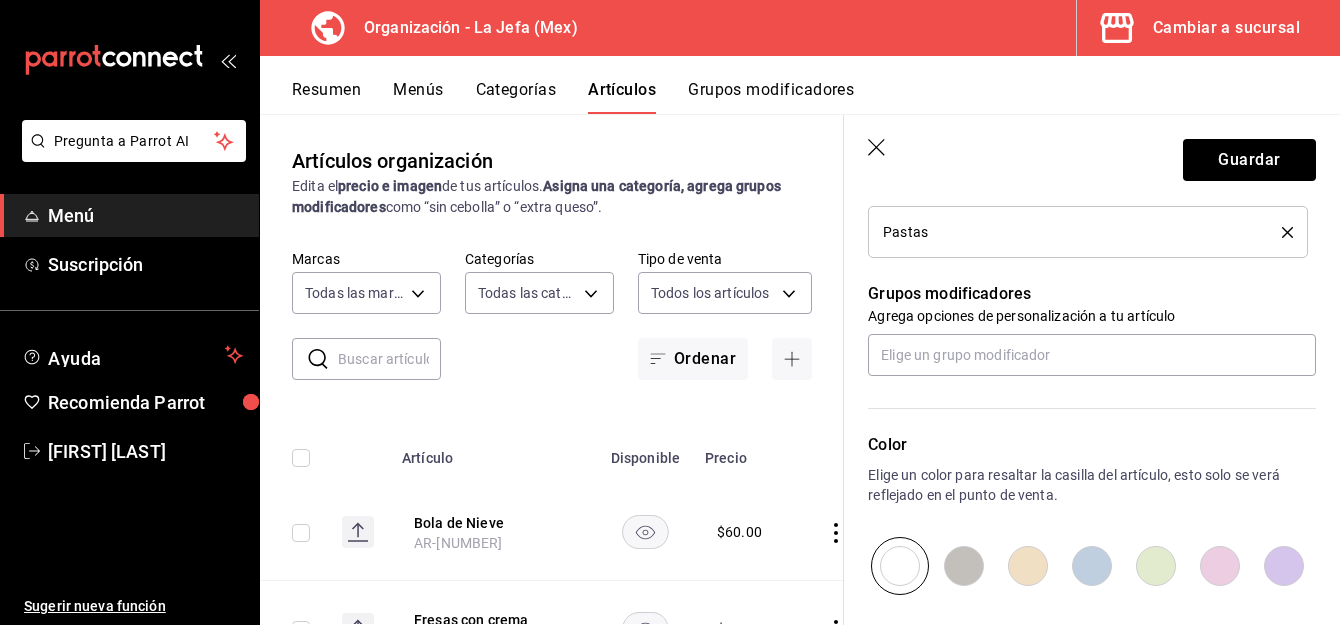 scroll, scrollTop: 1040, scrollLeft: 0, axis: vertical 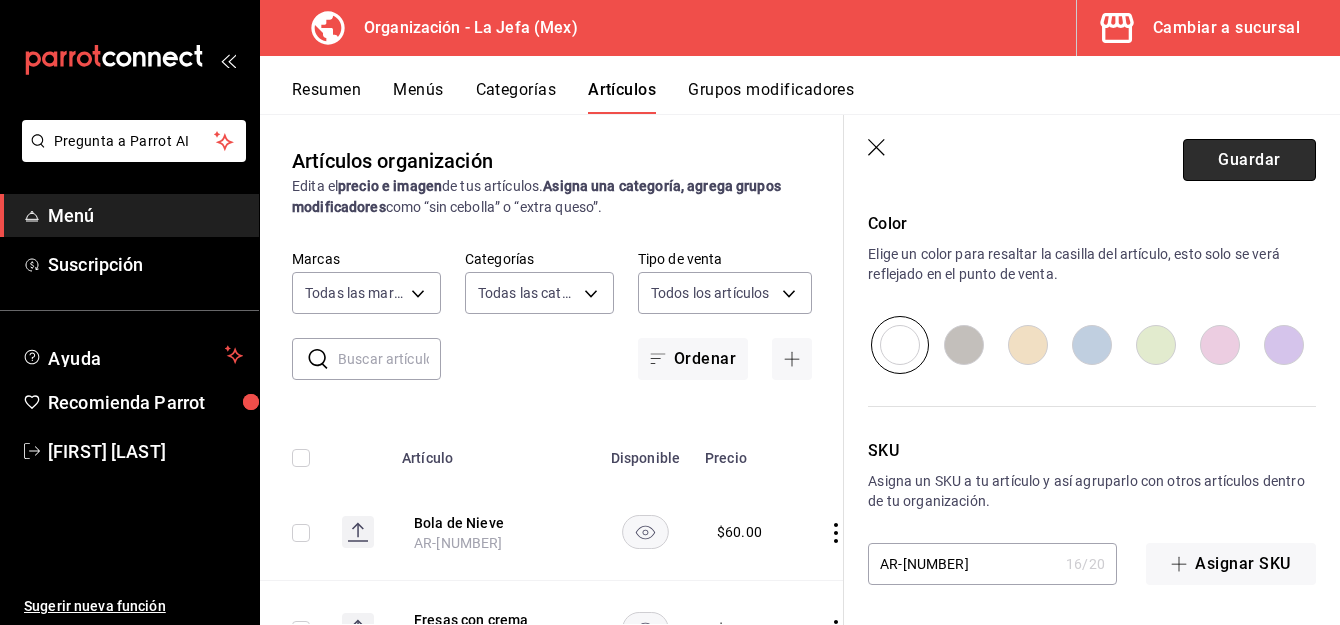 click on "Guardar" at bounding box center (1249, 160) 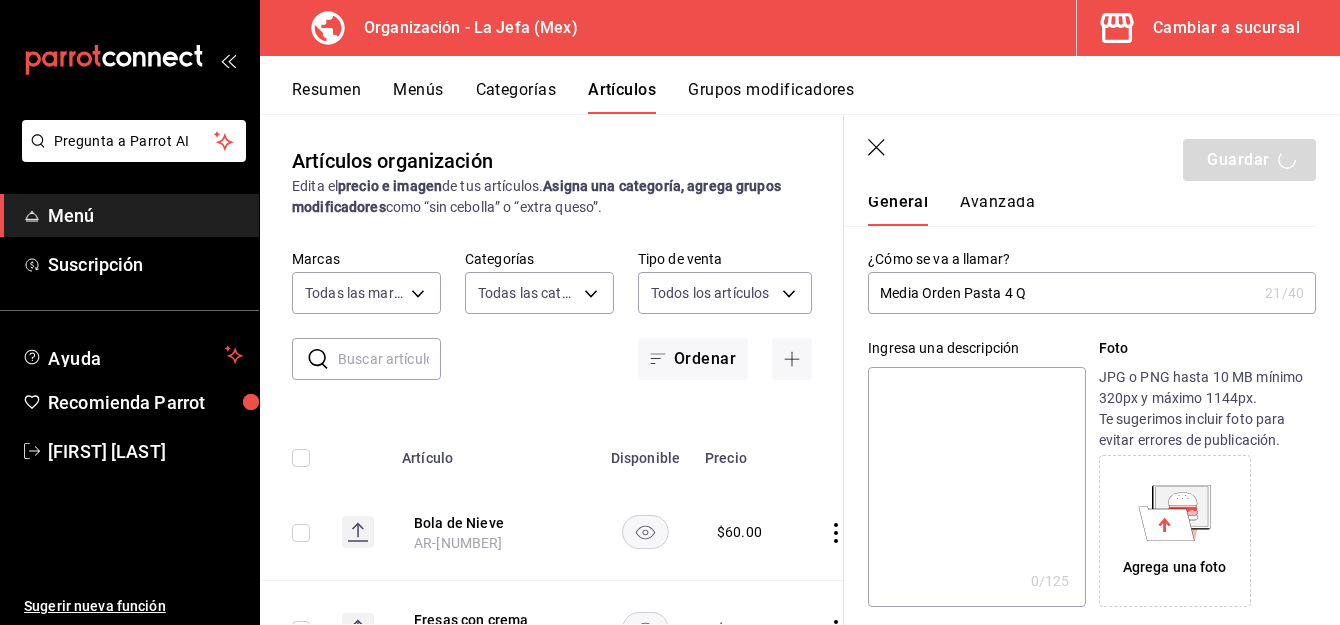 scroll, scrollTop: 0, scrollLeft: 0, axis: both 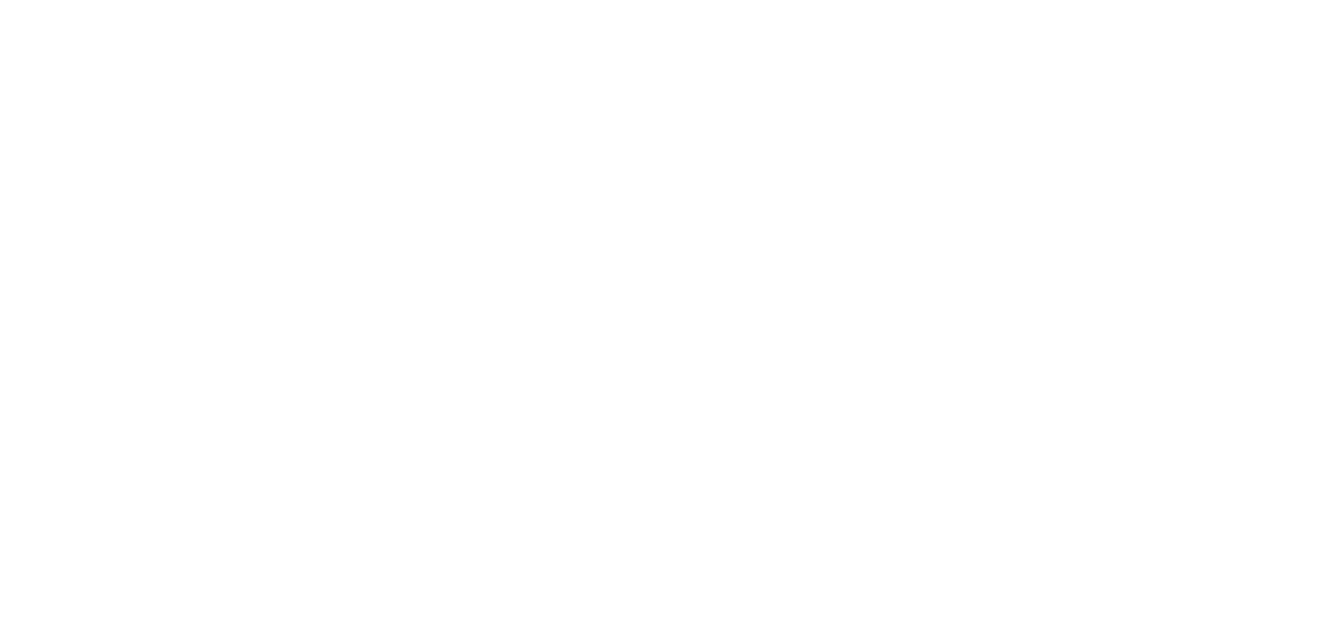 click at bounding box center (670, 4) 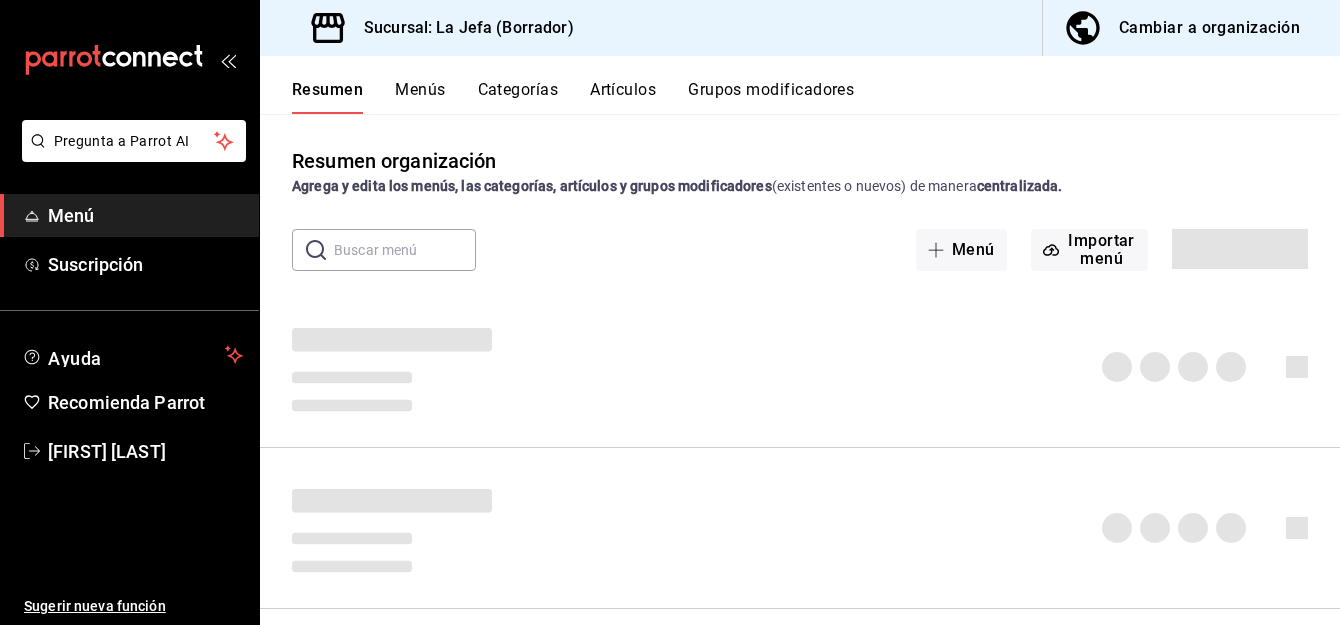 scroll, scrollTop: 0, scrollLeft: 0, axis: both 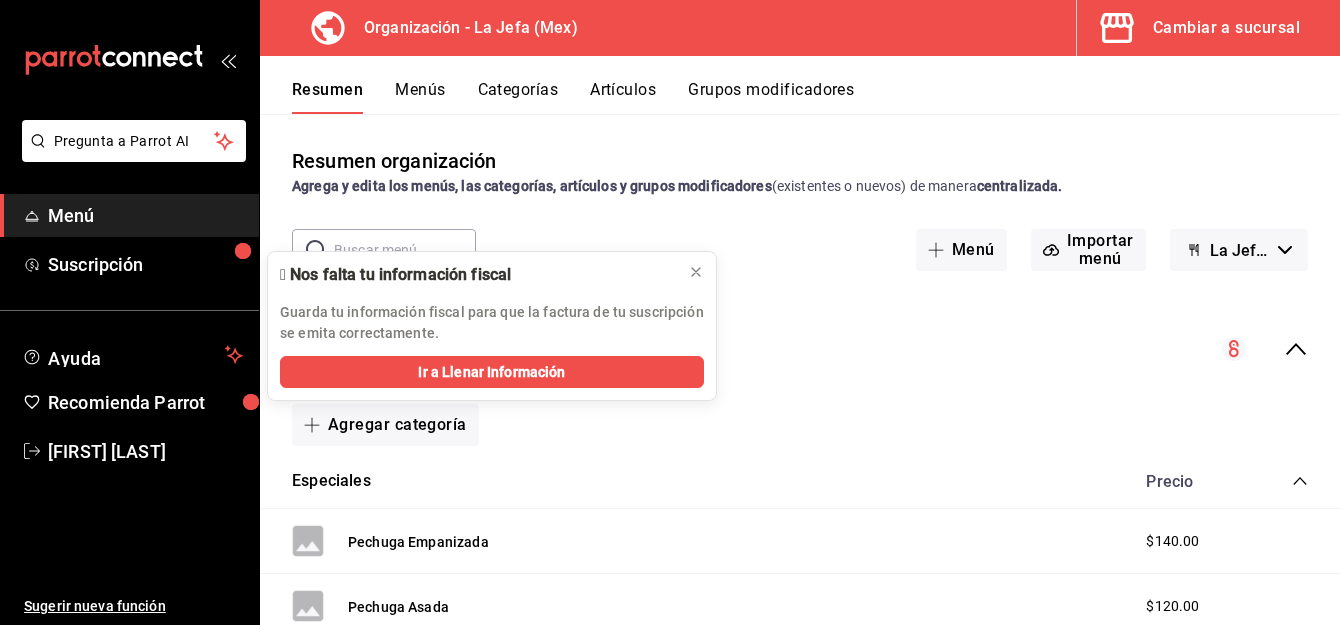click on "Artículos" at bounding box center (623, 97) 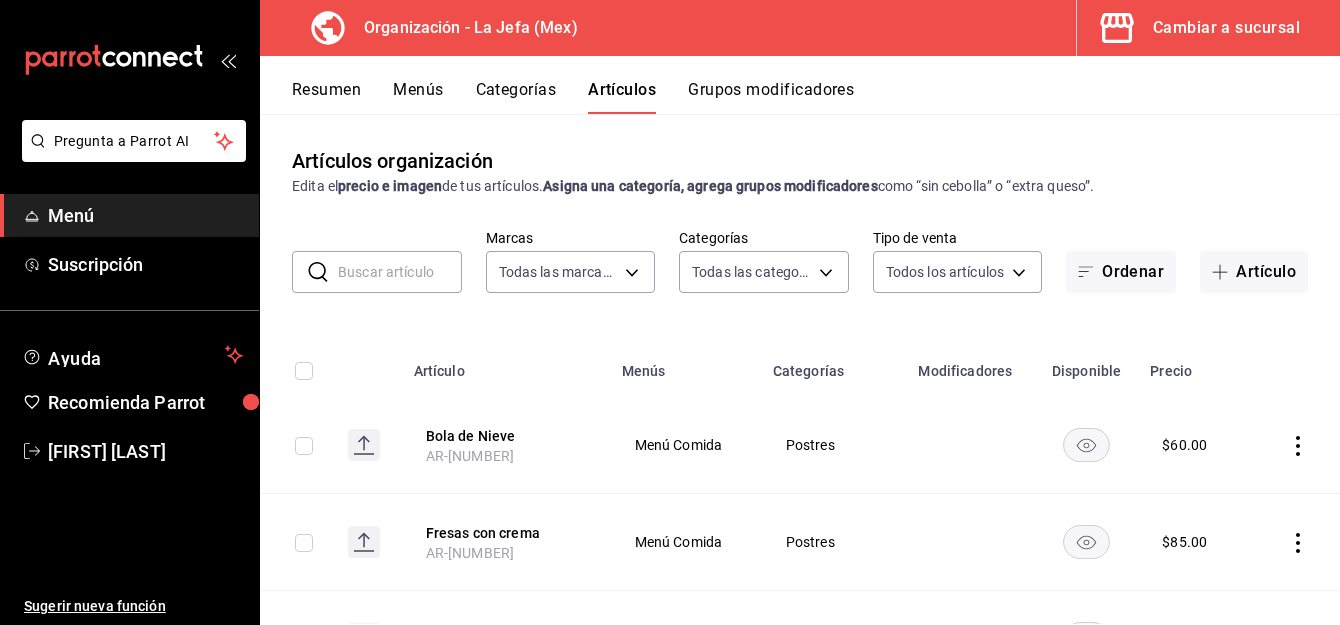type on "[UUID]" 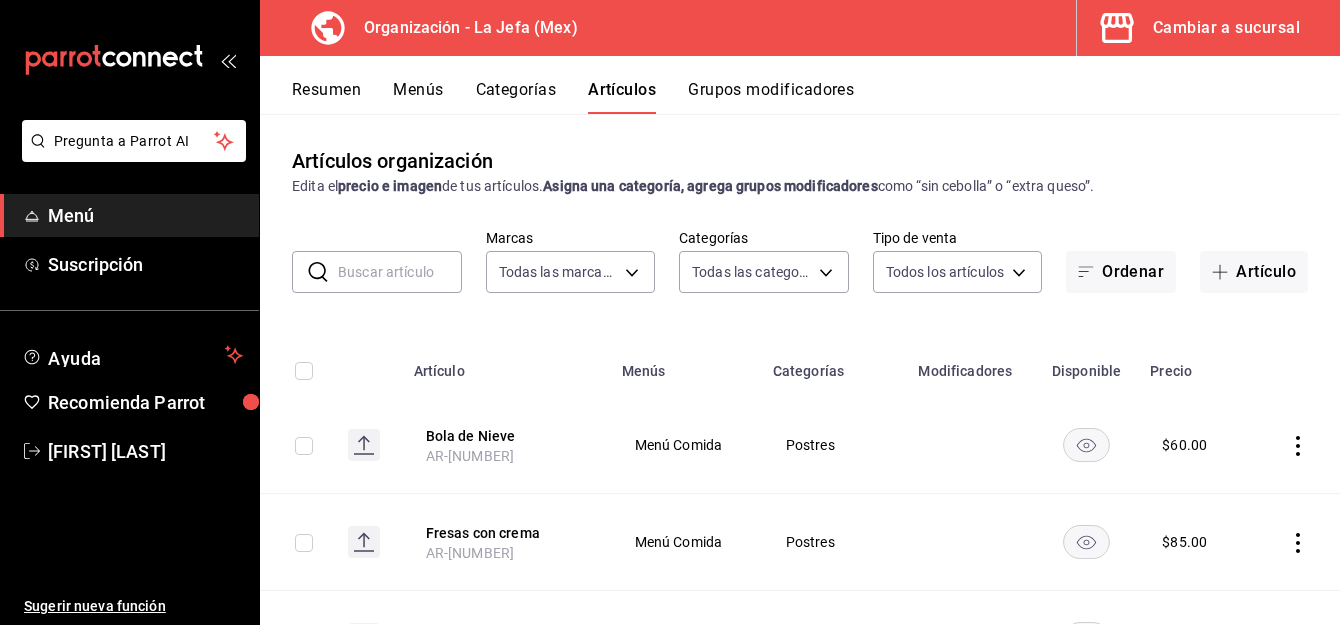 type on "[UUID],[UUID],[UUID],[UUID],[UUID],[UUID],[UUID],[UUID],[UUID],[UUID],[UUID],[UUID],[UUID],[UUID],[UUID],[UUID],[UUID],[UUID],[UUID],[UUID],[UUID],[UUID],[UUID],[UUID],[UUID],[UUID],[UUID],[UUID]" 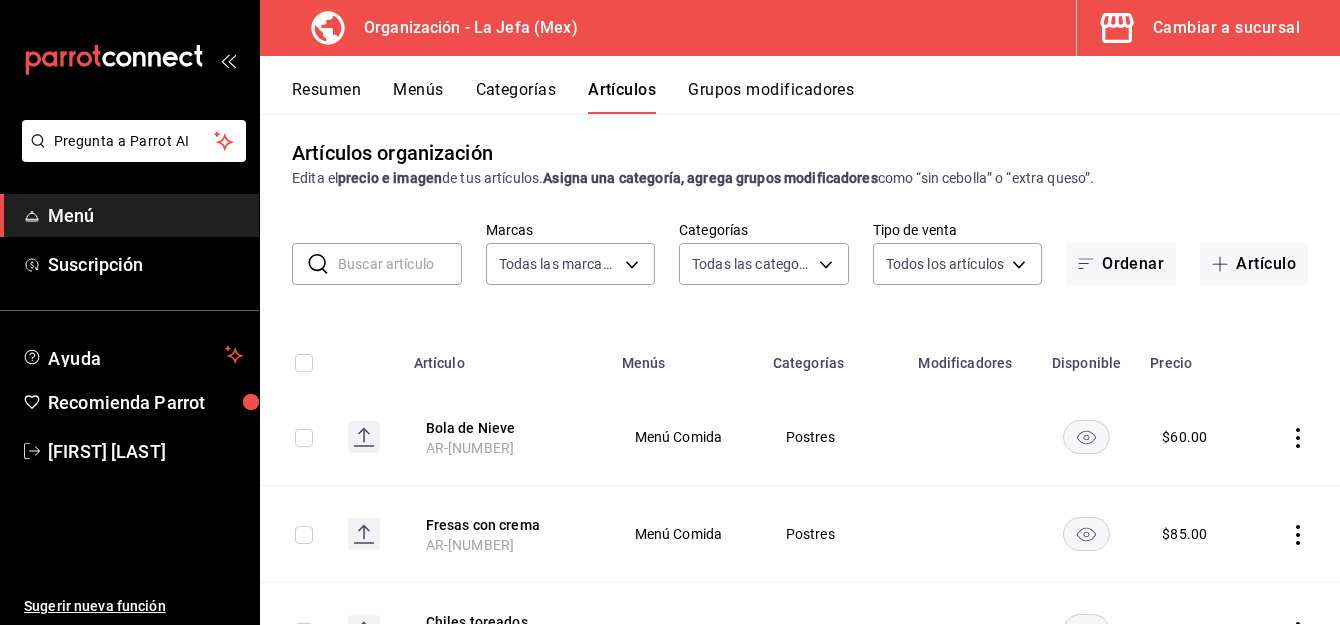 scroll, scrollTop: 9, scrollLeft: 0, axis: vertical 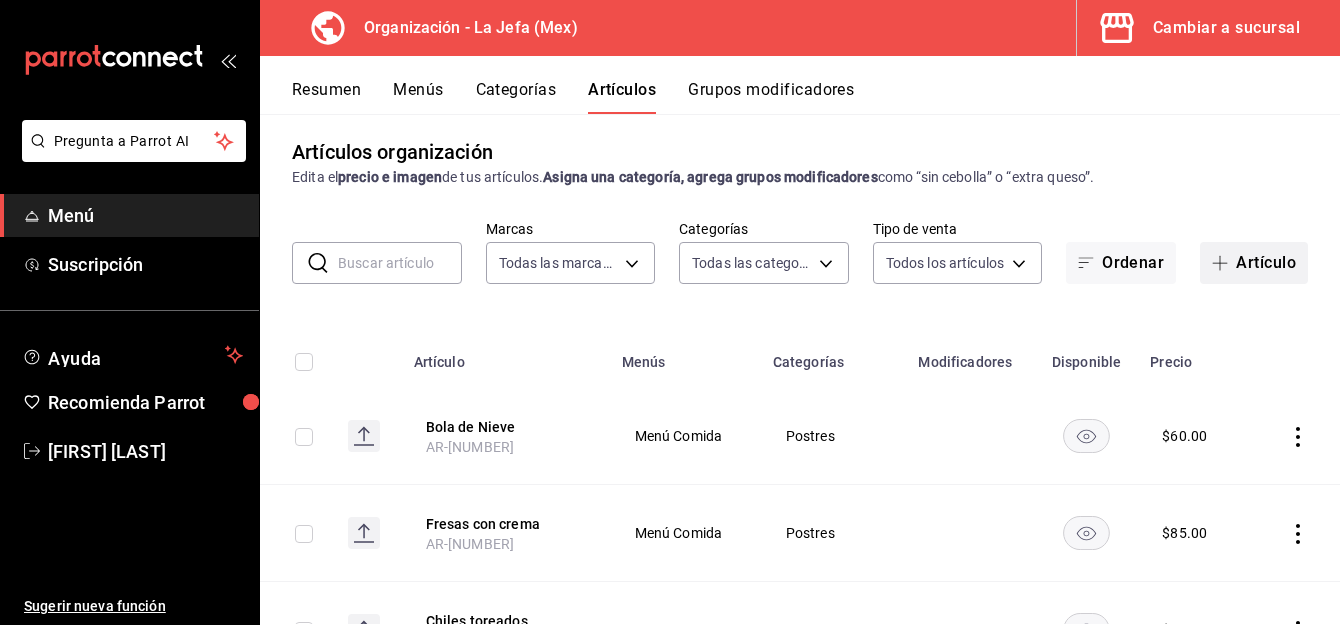 click on "Artículo" at bounding box center [1254, 263] 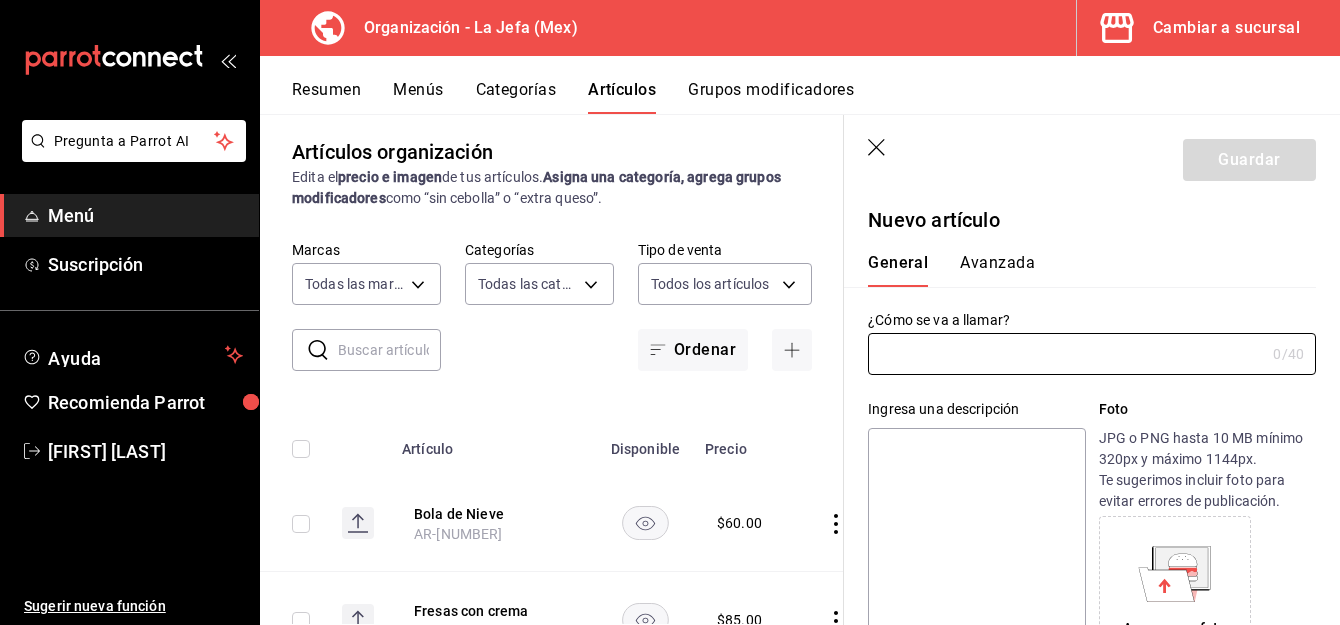 type on "AR-[NUMBER]" 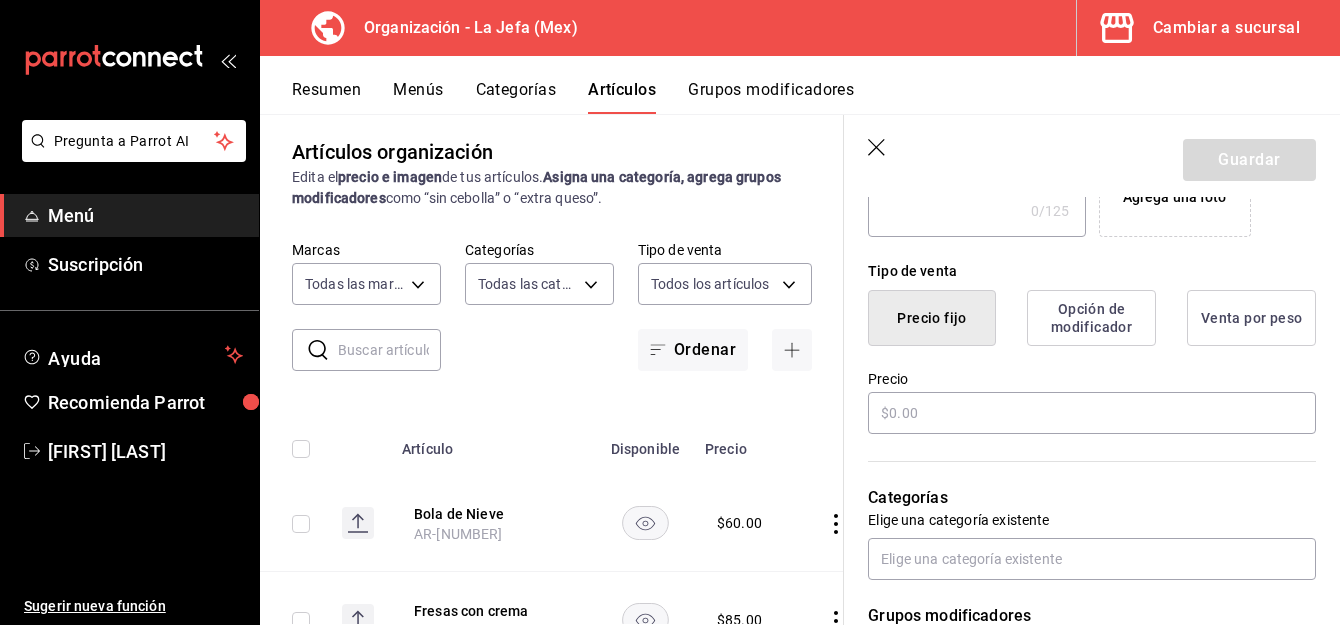 scroll, scrollTop: 433, scrollLeft: 0, axis: vertical 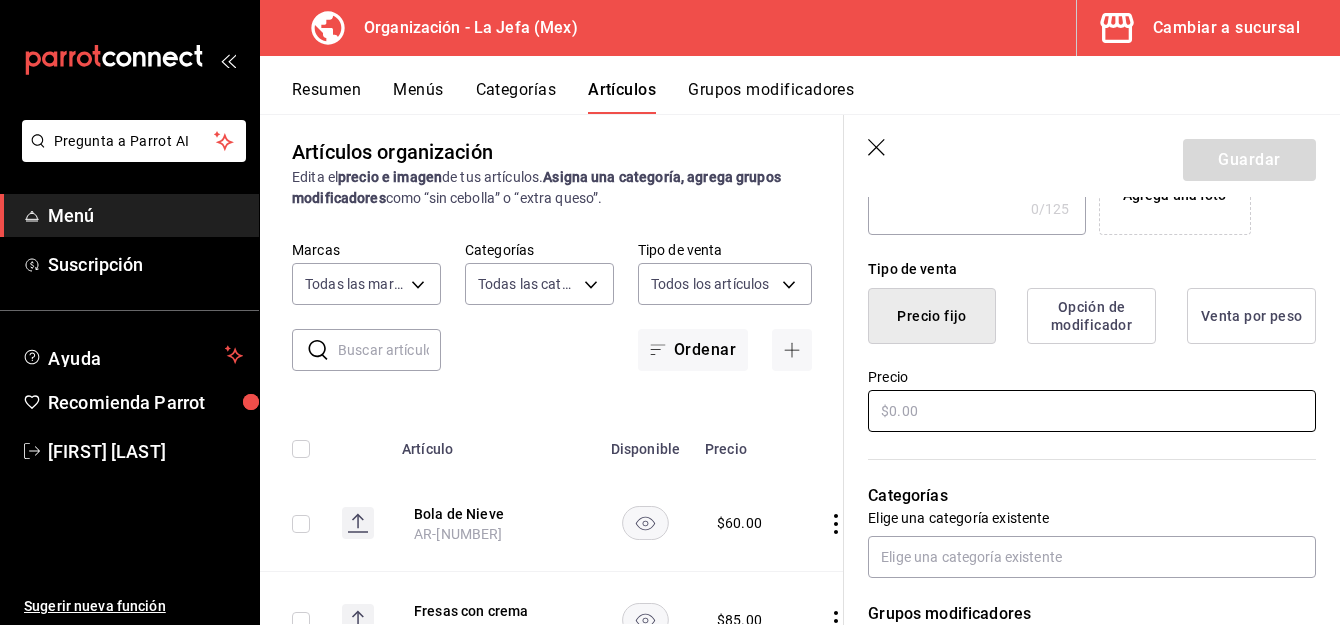 type on "Media Orden Pasta 4 Q" 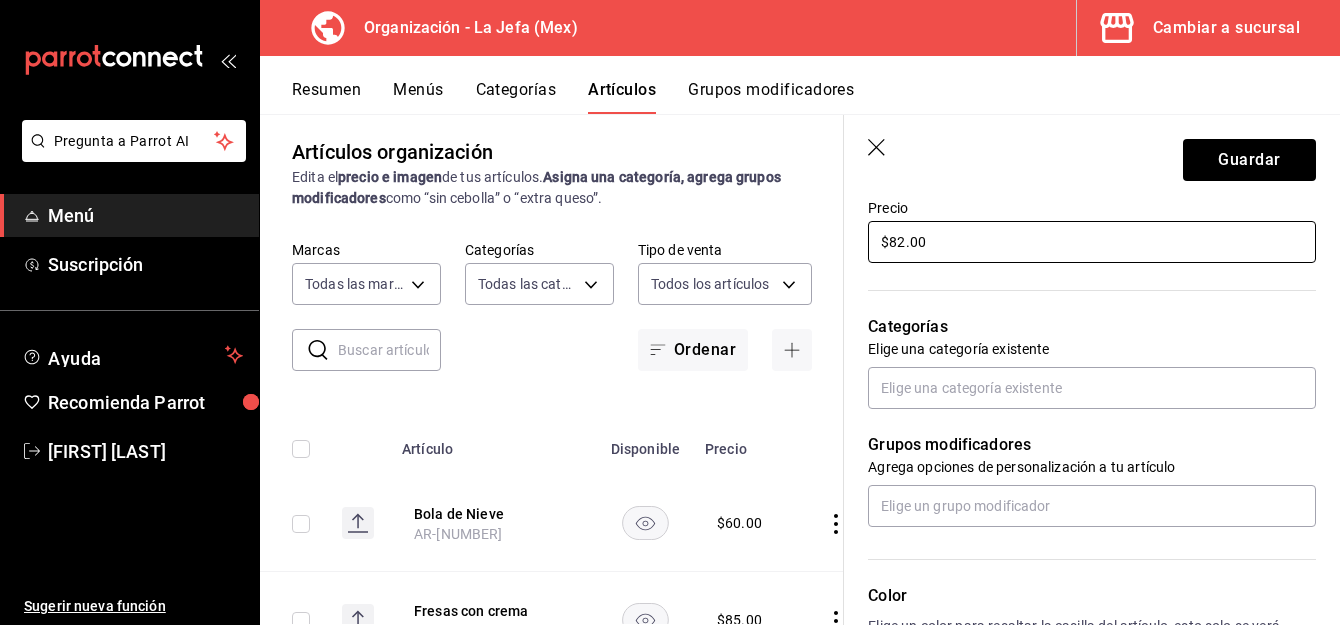 scroll, scrollTop: 604, scrollLeft: 0, axis: vertical 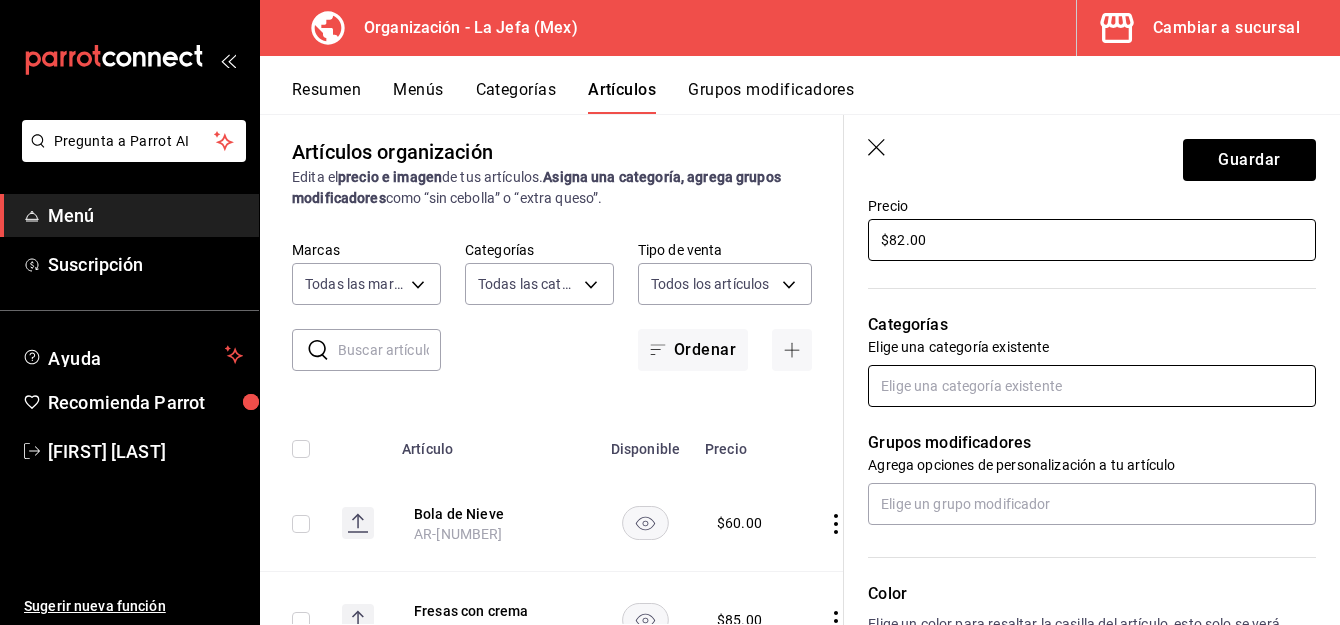 type on "$82.00" 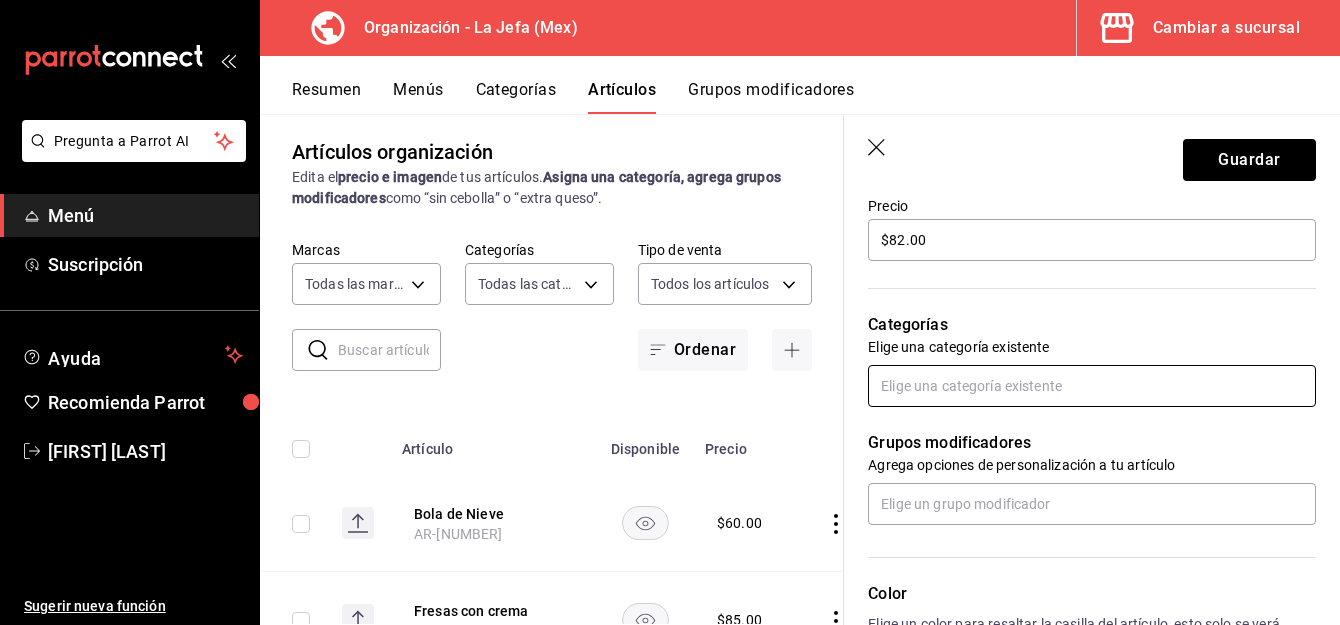 click at bounding box center (1092, 386) 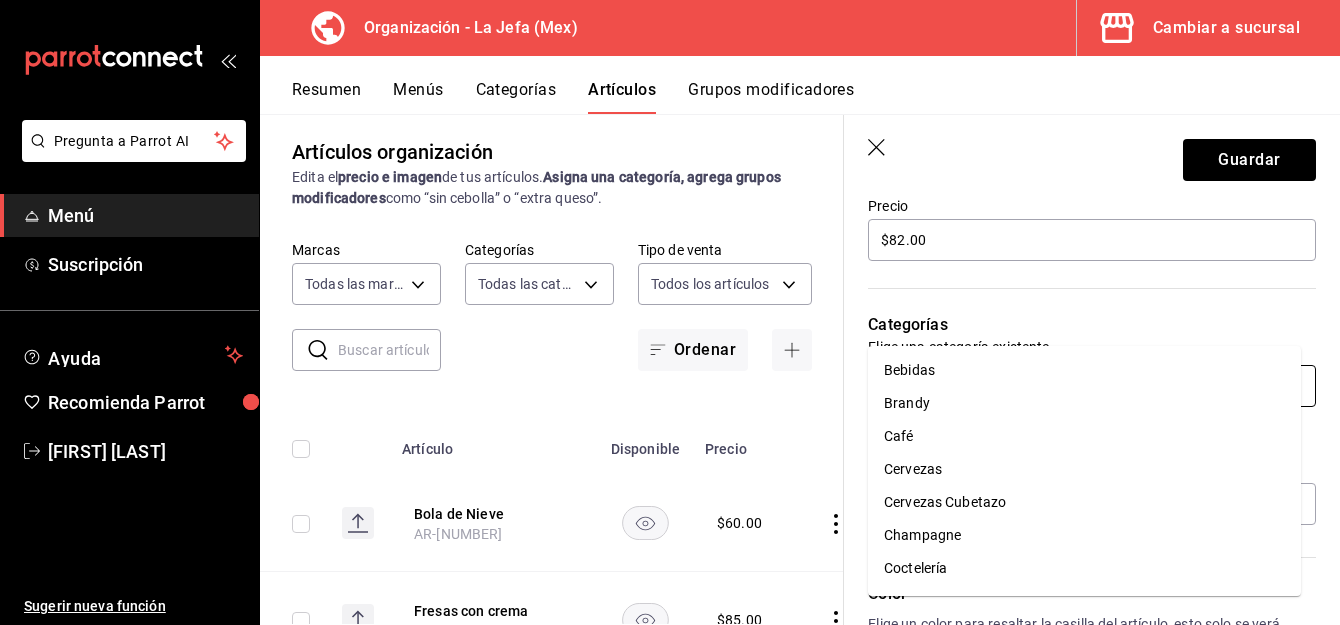 scroll, scrollTop: 665, scrollLeft: 0, axis: vertical 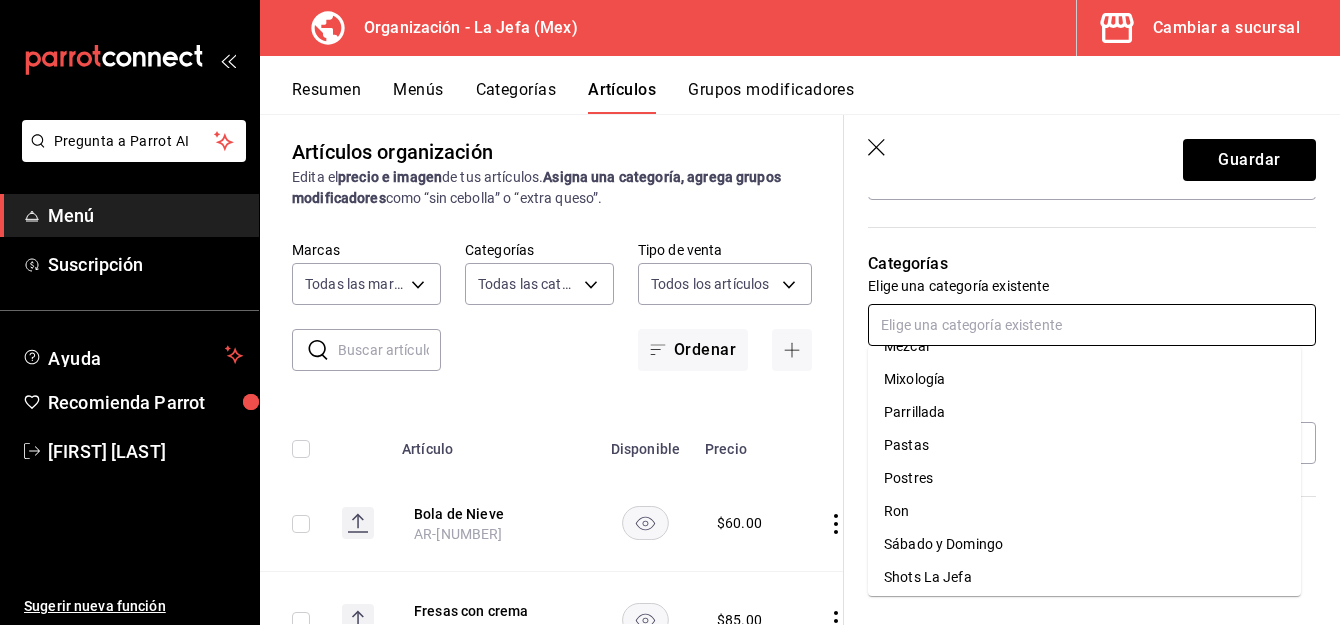 click on "Pastas" at bounding box center [1084, 445] 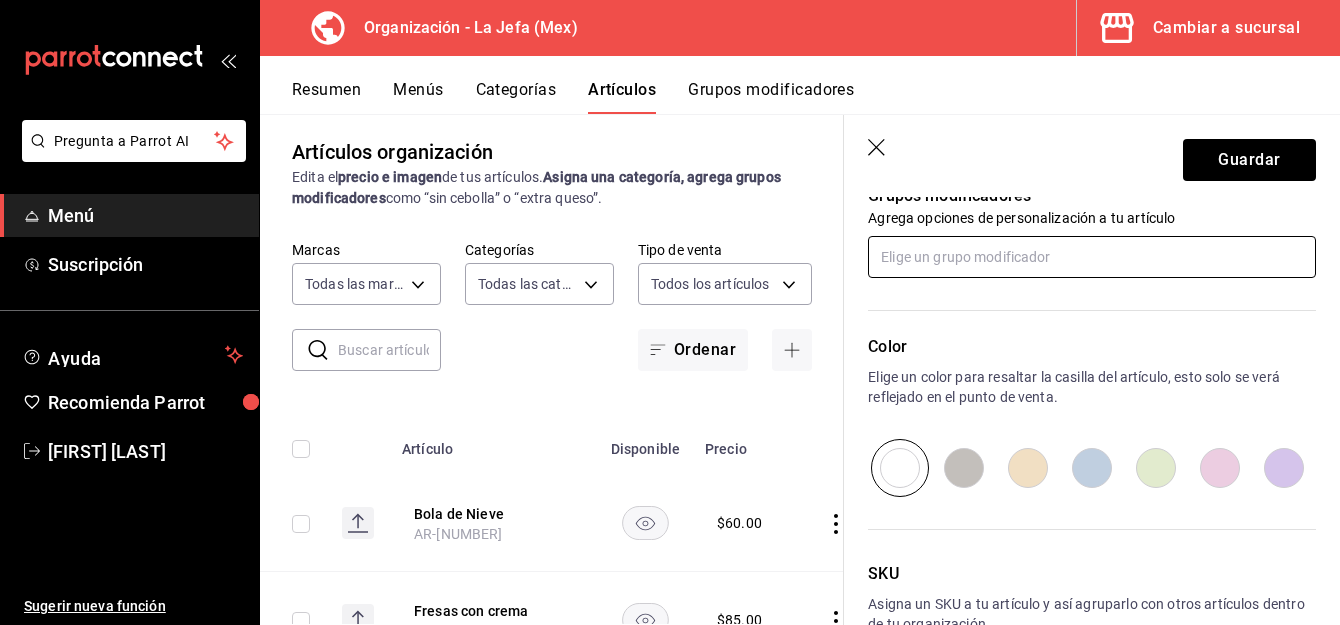 scroll, scrollTop: 939, scrollLeft: 0, axis: vertical 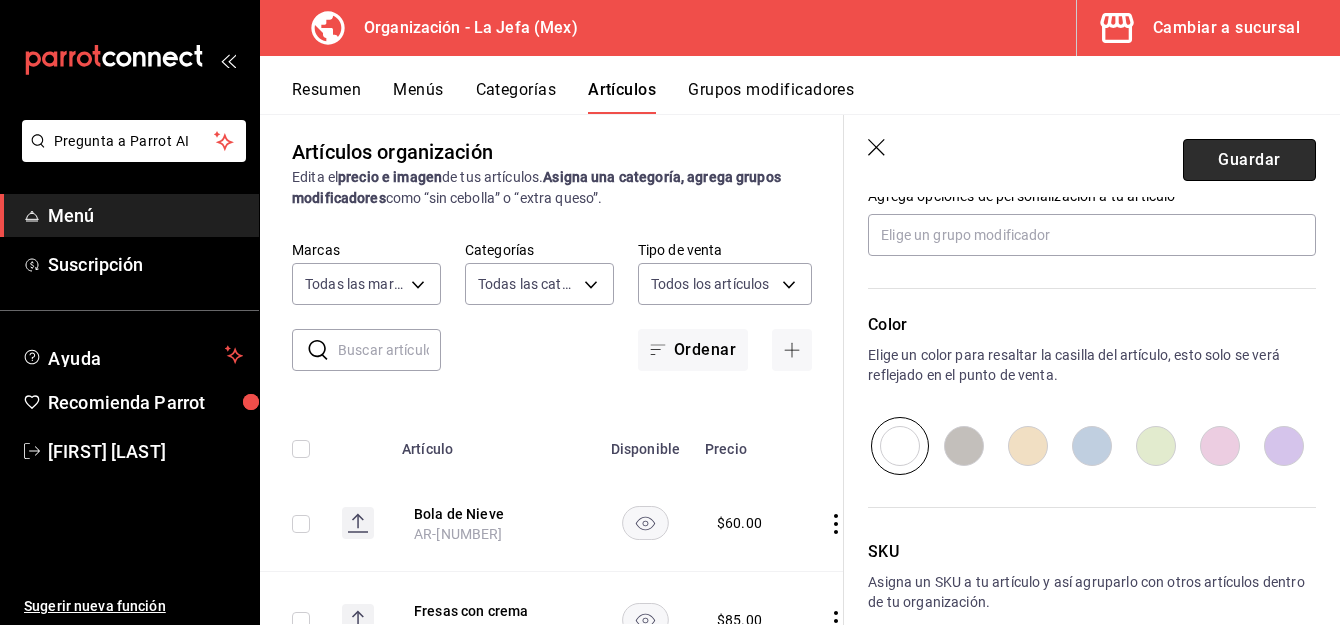 click on "Guardar" at bounding box center (1249, 160) 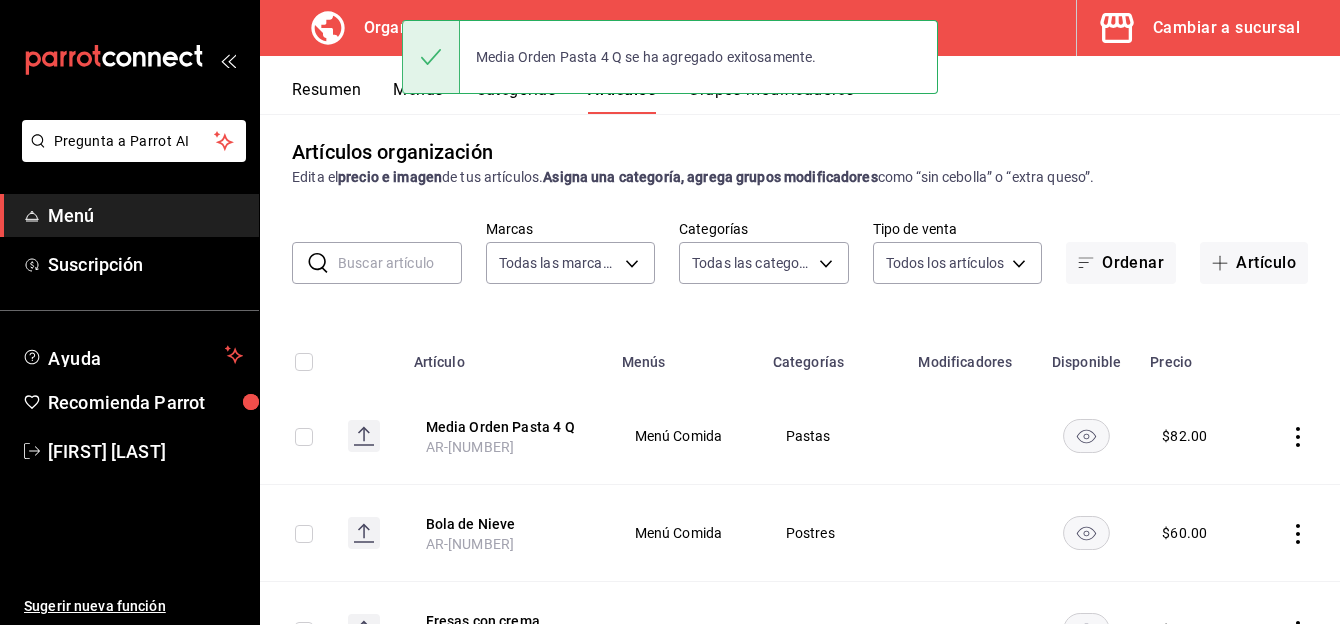 scroll, scrollTop: 0, scrollLeft: 0, axis: both 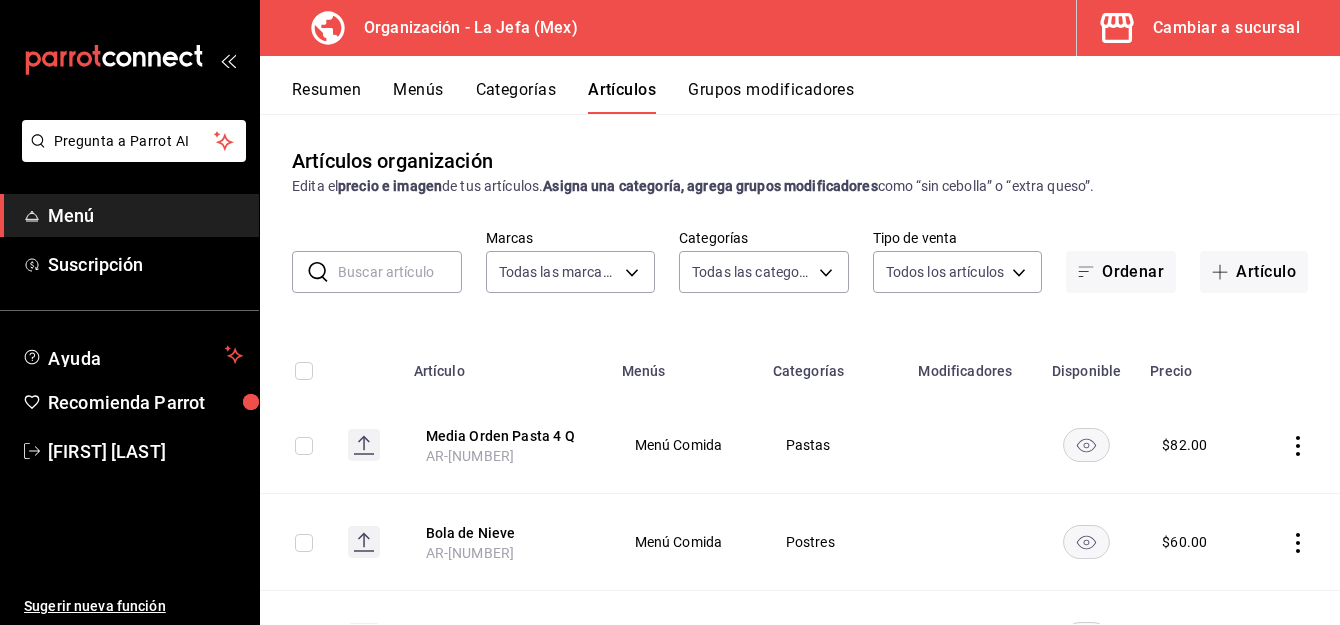 click on "Menús" at bounding box center (418, 97) 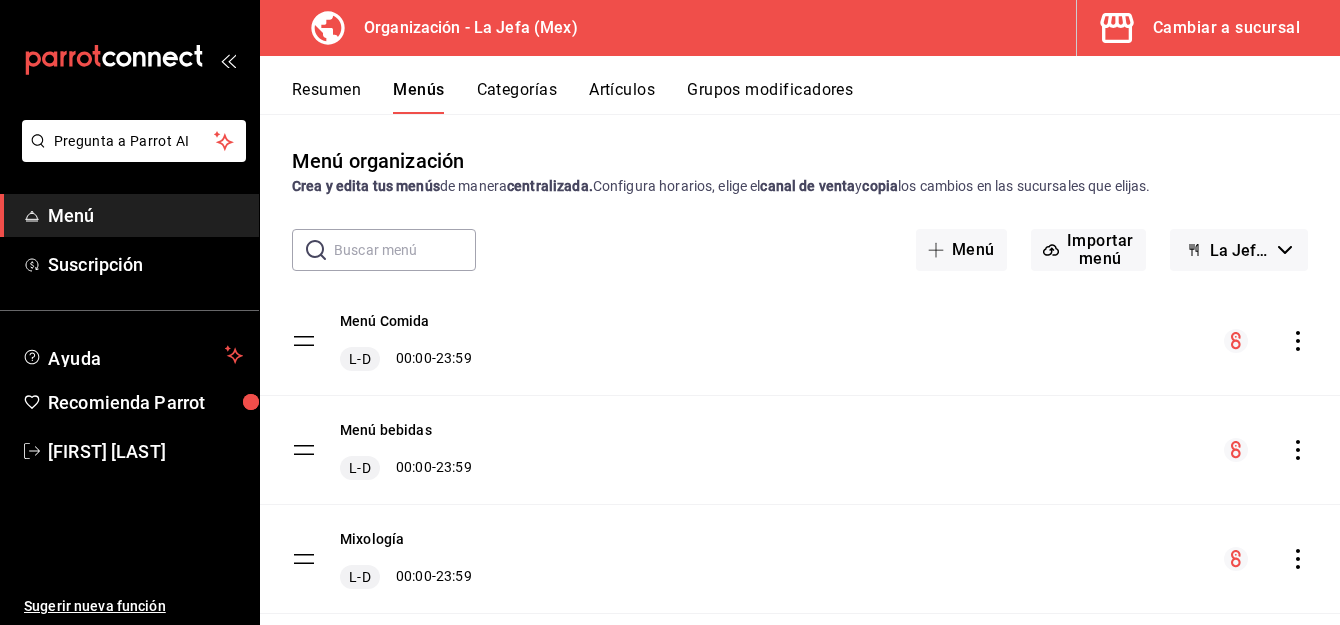 click 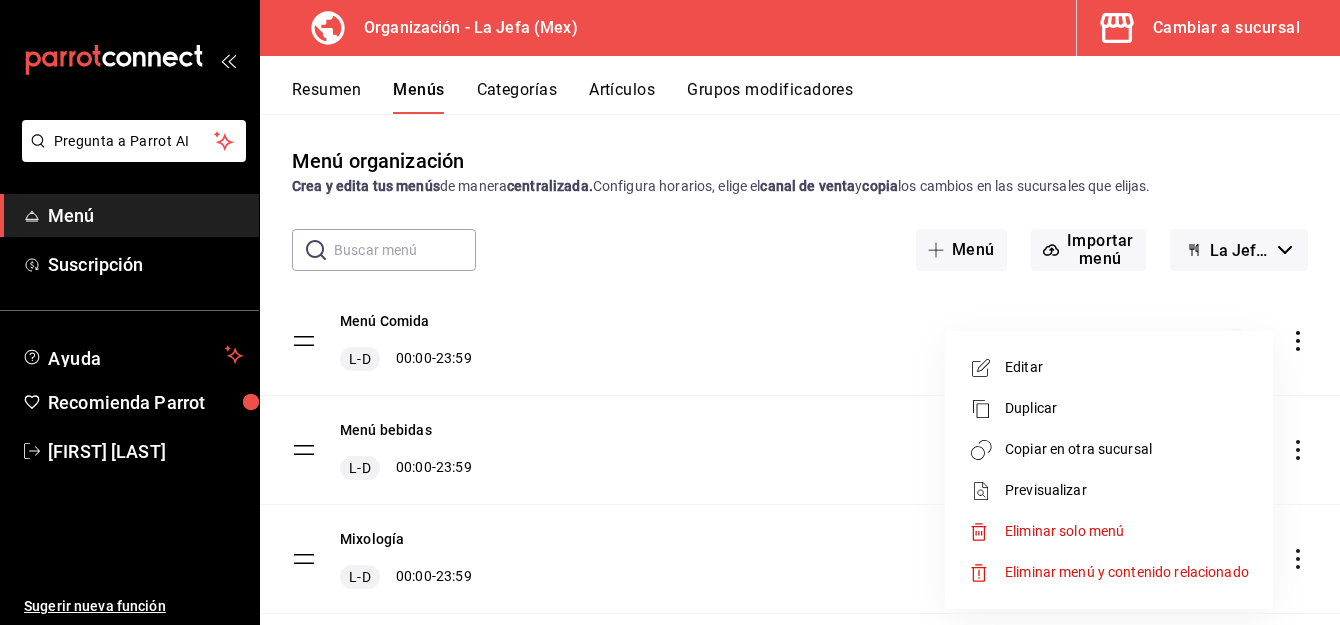 click on "Copiar en otra sucursal" at bounding box center (1127, 449) 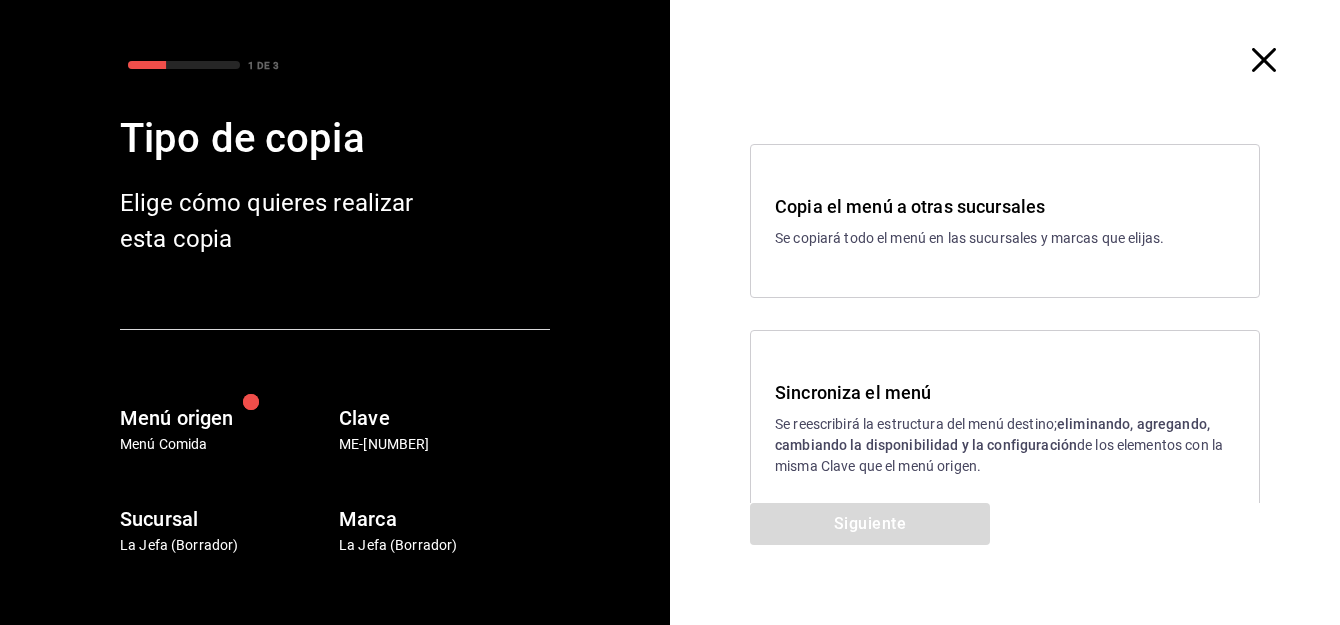 click on "Se reescribirá la estructura del menú destino;  eliminando, agregando, cambiando la disponibilidad y la configuración  de los elementos con la misma Clave que el menú origen." at bounding box center [1005, 445] 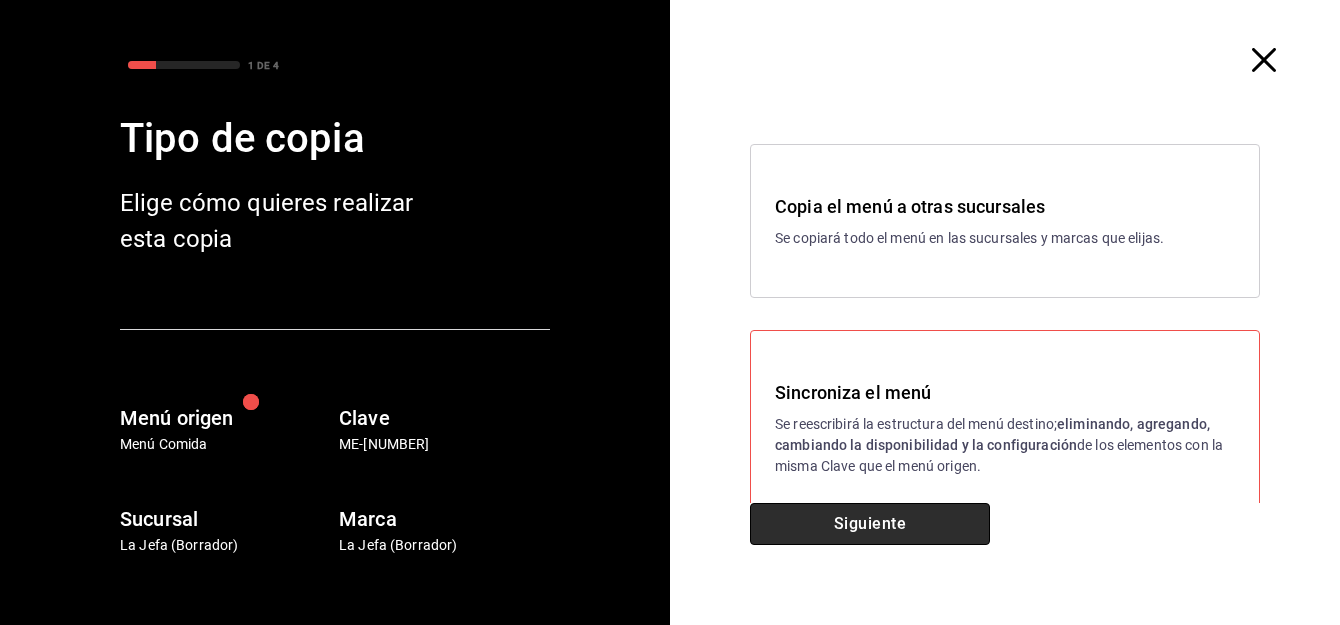 click on "Siguiente" at bounding box center [870, 524] 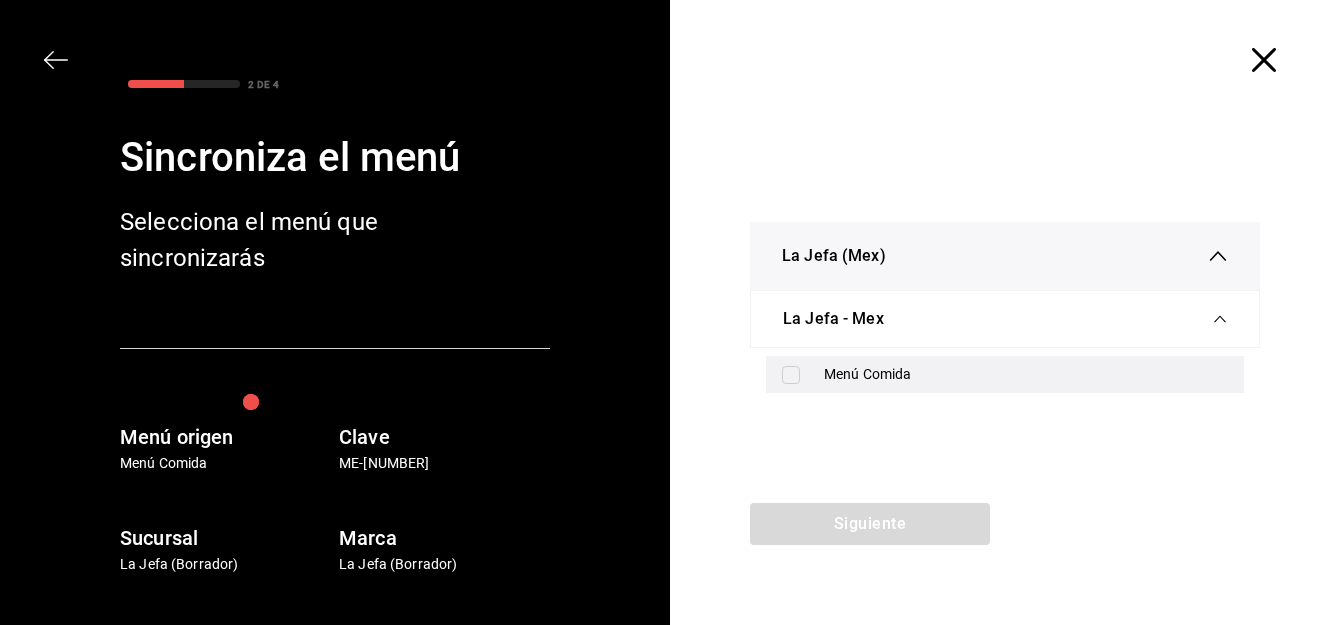 click at bounding box center [791, 375] 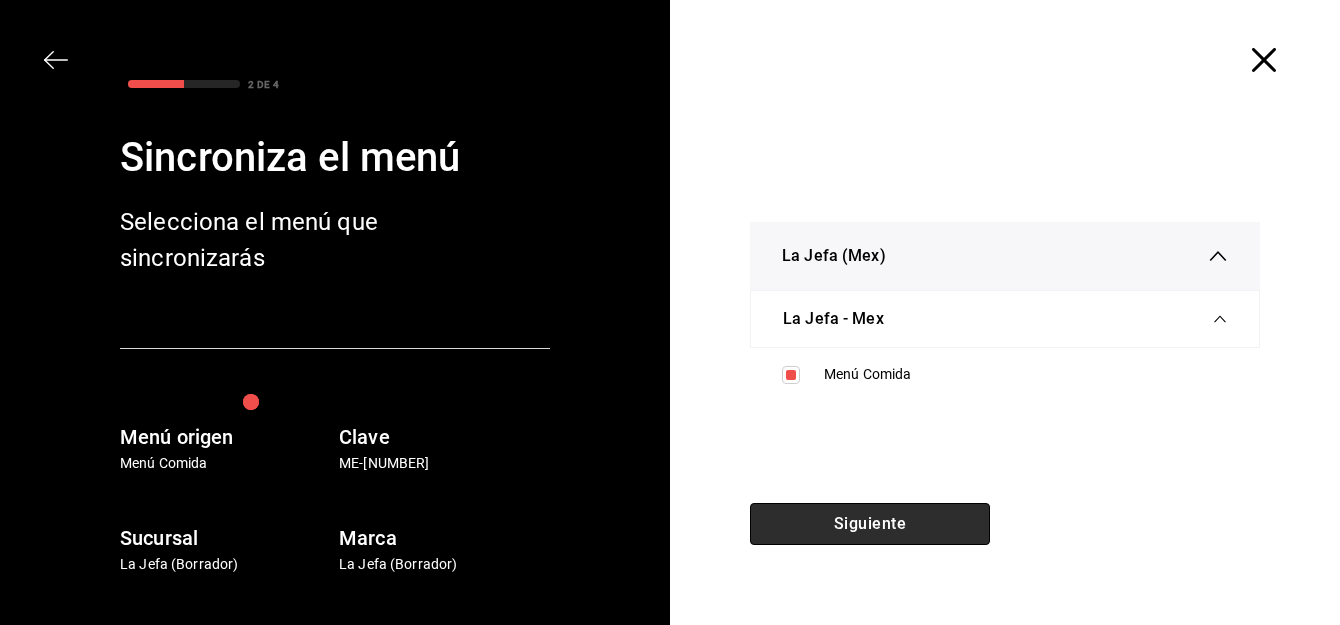 click on "Siguiente" at bounding box center (870, 524) 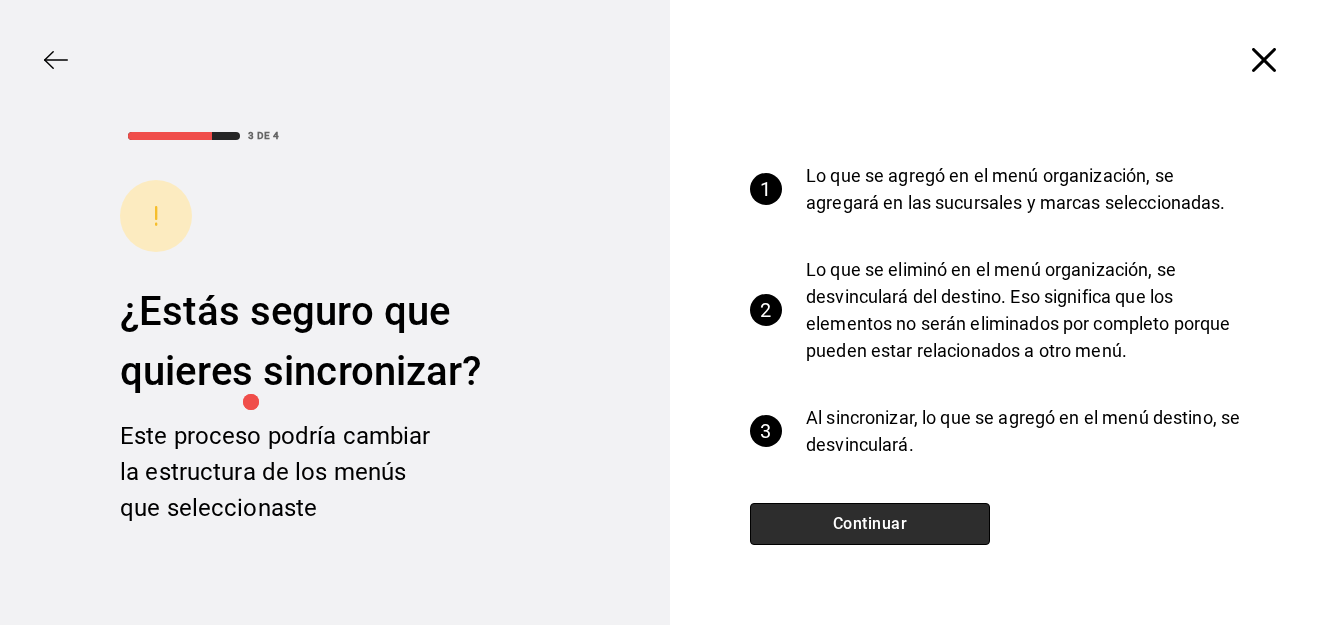 click on "Continuar" at bounding box center (870, 524) 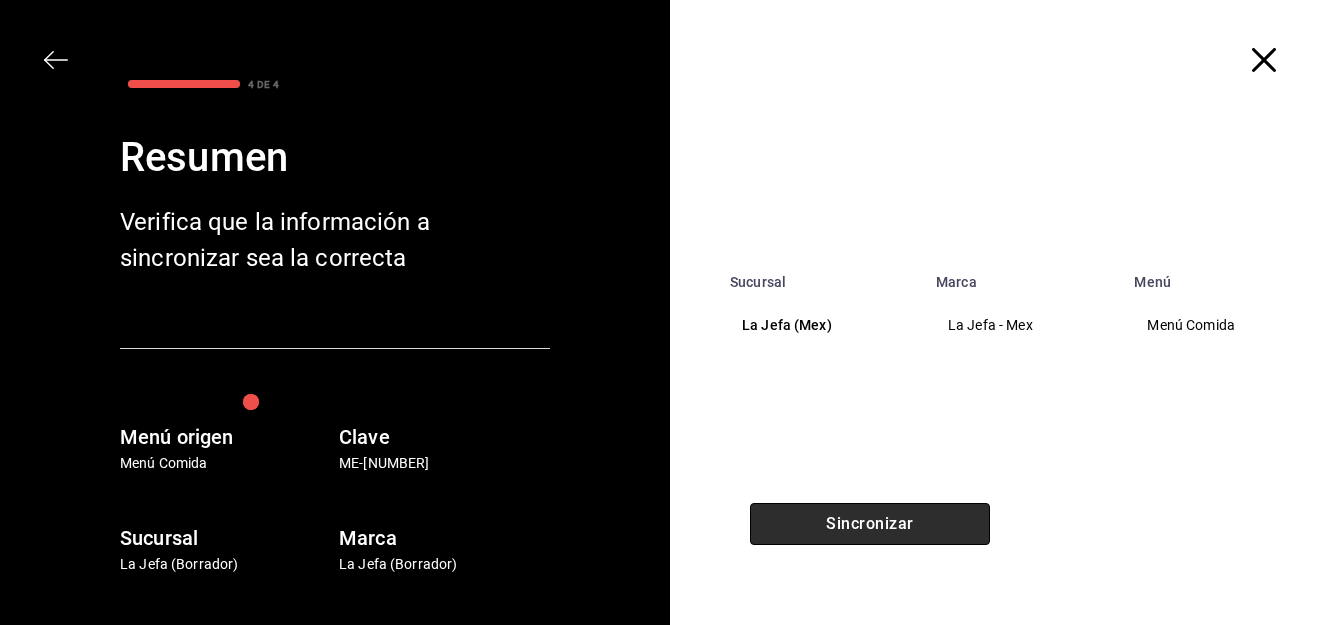 click on "Sincronizar" at bounding box center [870, 524] 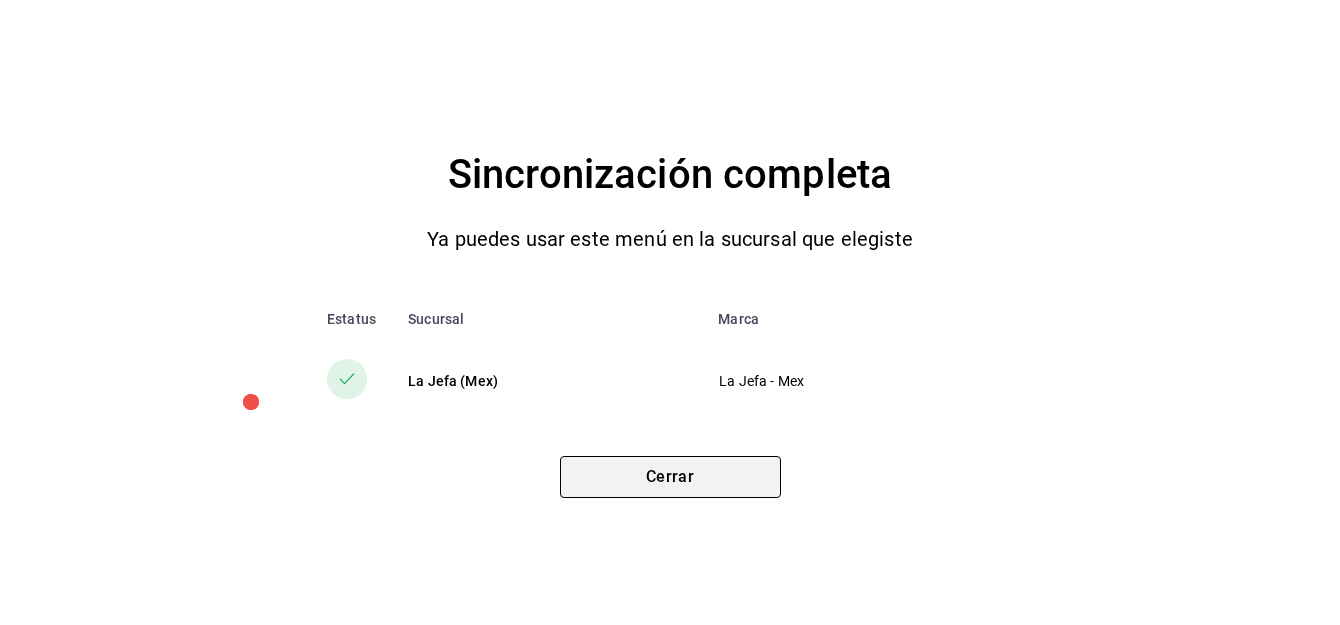 click on "Cerrar" at bounding box center [670, 477] 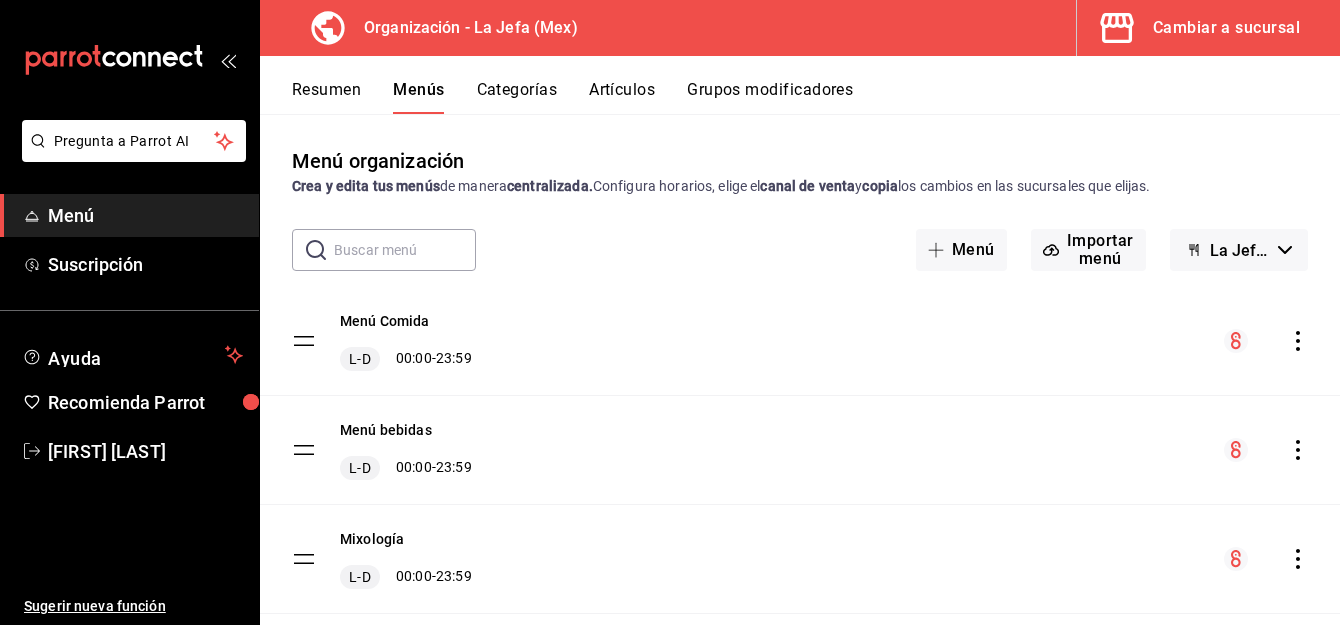 click on "Cambiar a sucursal" at bounding box center (1226, 28) 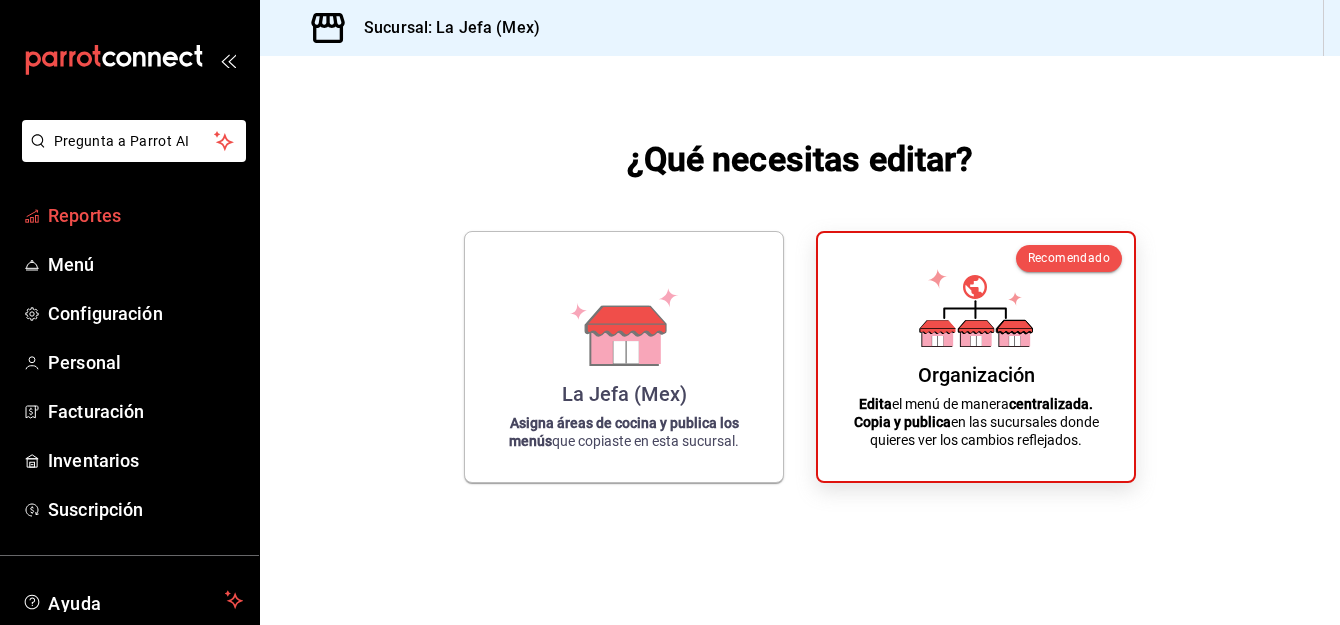 click on "Reportes" at bounding box center [145, 215] 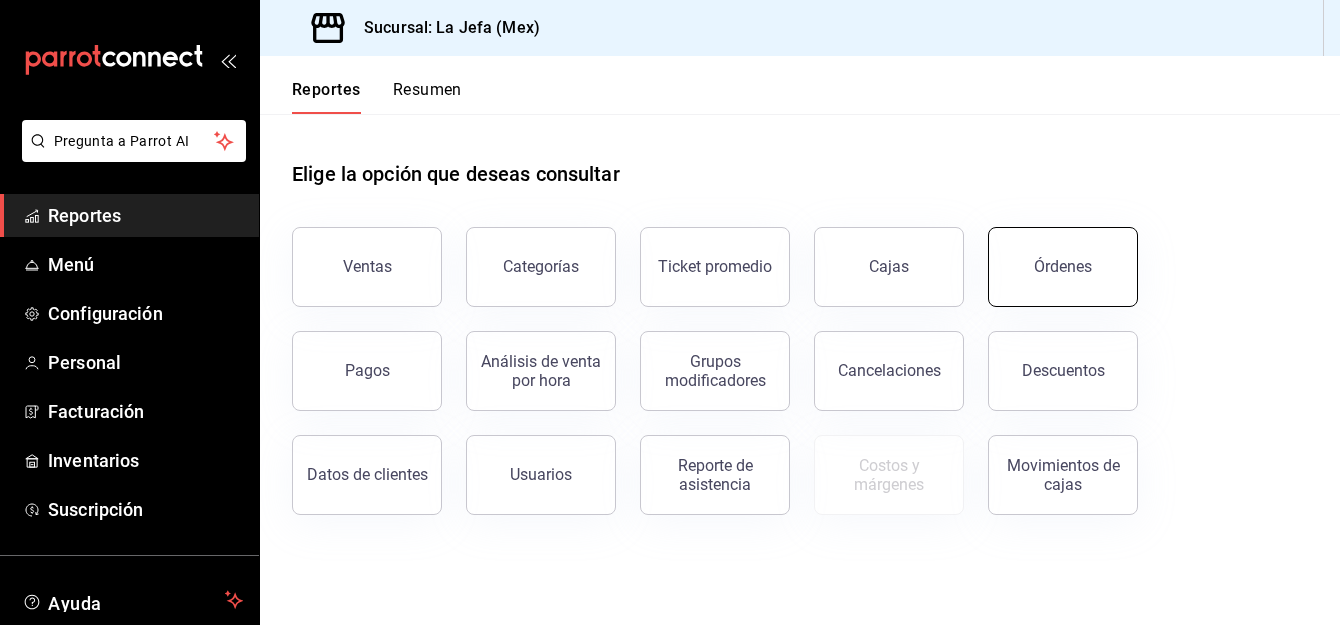 click on "Órdenes" at bounding box center [1063, 267] 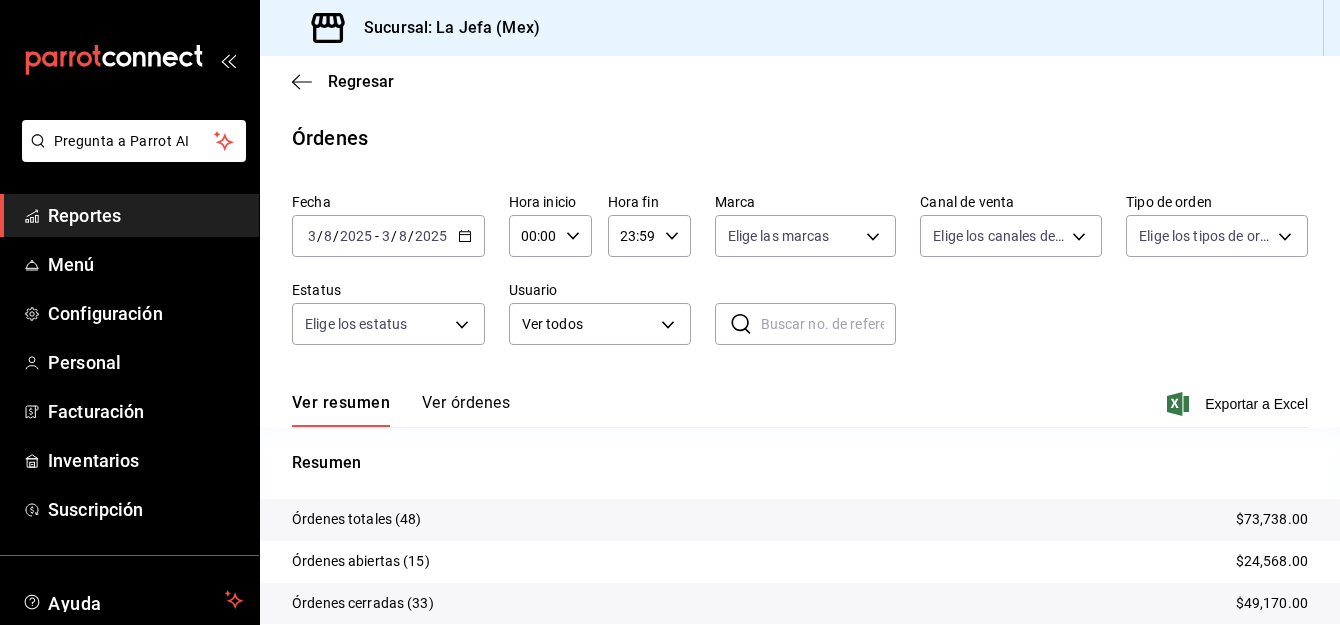 scroll, scrollTop: 160, scrollLeft: 0, axis: vertical 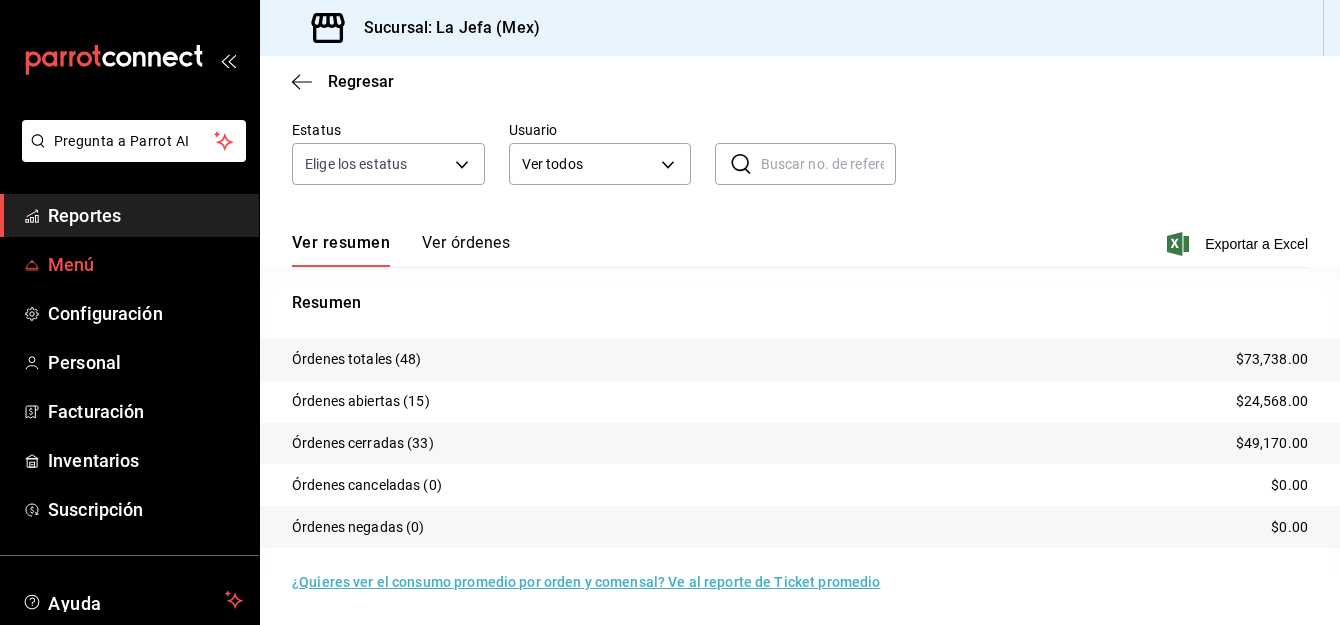 click on "Menú" at bounding box center [145, 264] 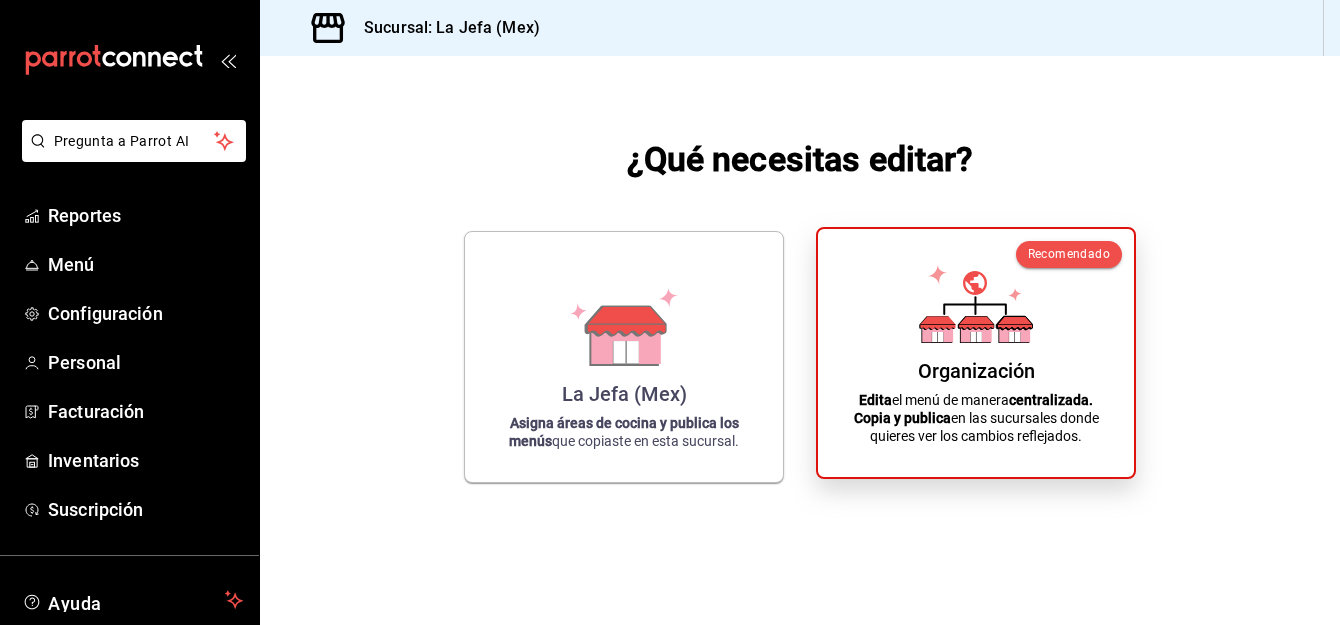 click 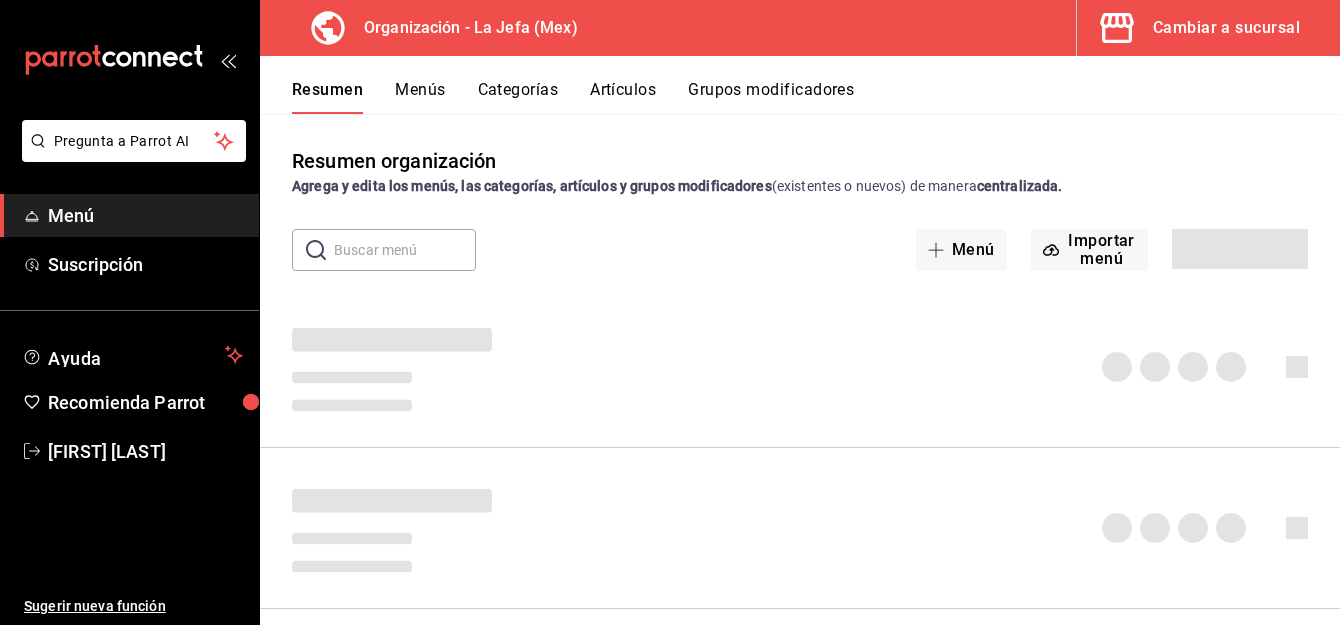 click on "Artículos" at bounding box center (623, 97) 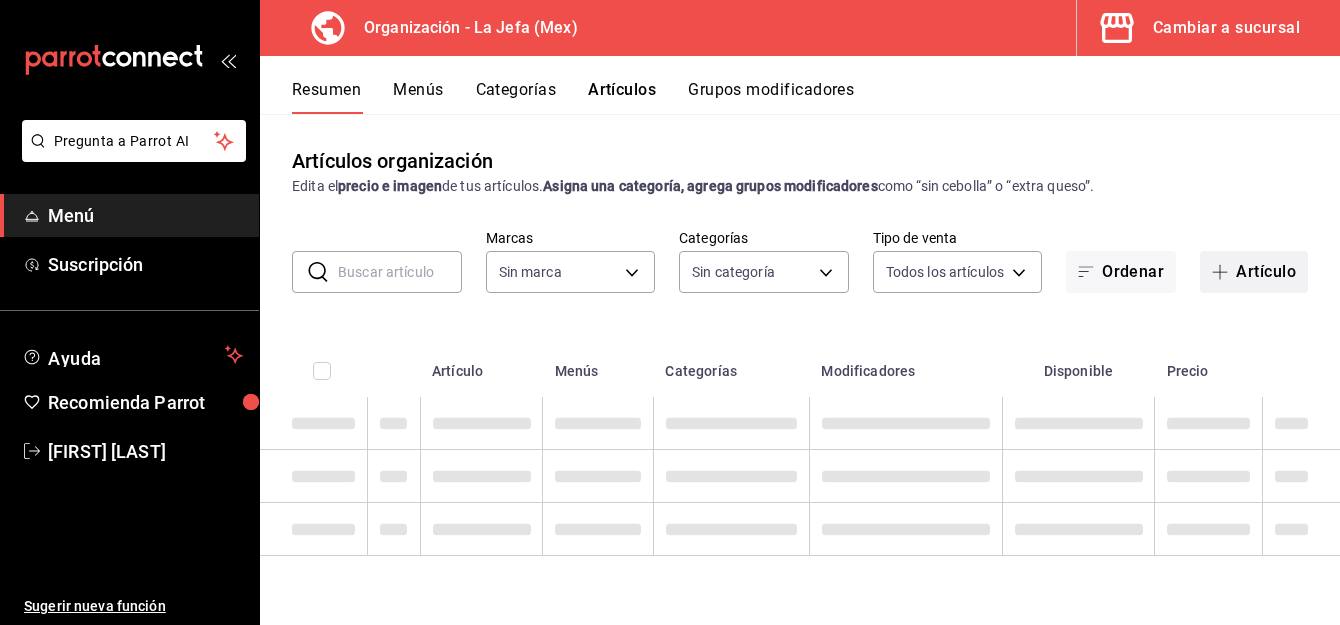 click on "Artículo" at bounding box center (1254, 272) 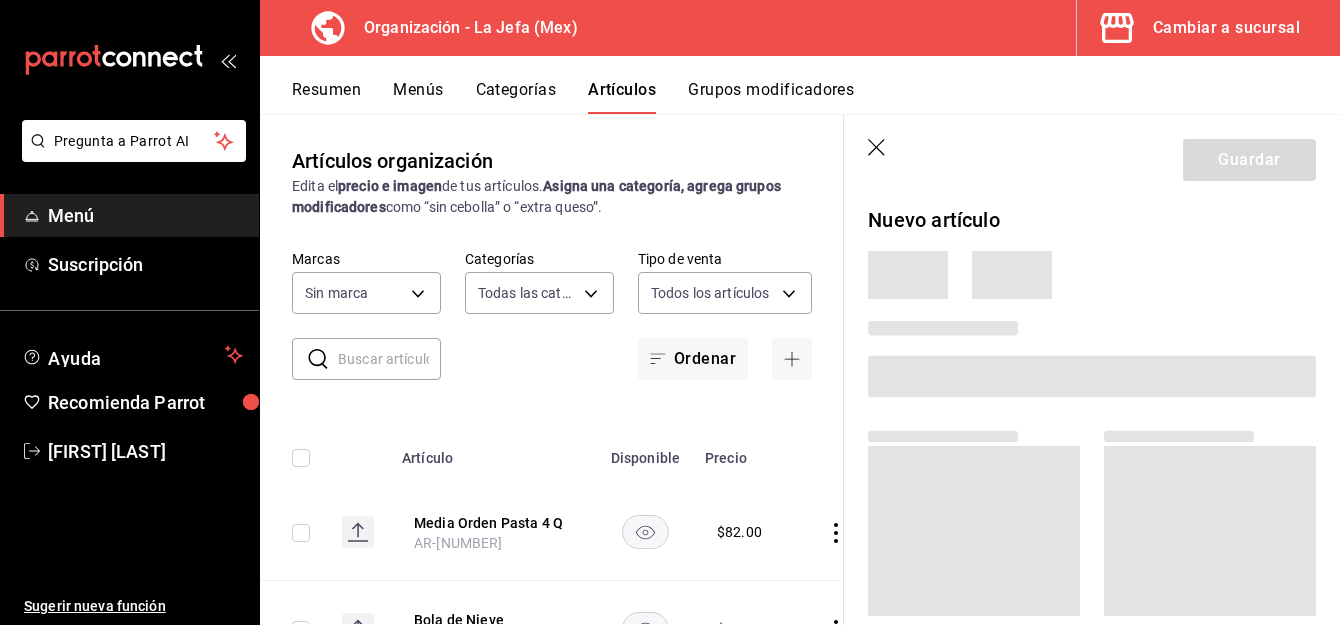 type on "[UUID],[UUID],[UUID],[UUID],[UUID],[UUID],[UUID],[UUID],[UUID],[UUID],[UUID],[UUID],[UUID],[UUID],[UUID],[UUID],[UUID],[UUID],[UUID],[UUID],[UUID],[UUID],[UUID],[UUID],[UUID],[UUID],[UUID],[UUID]" 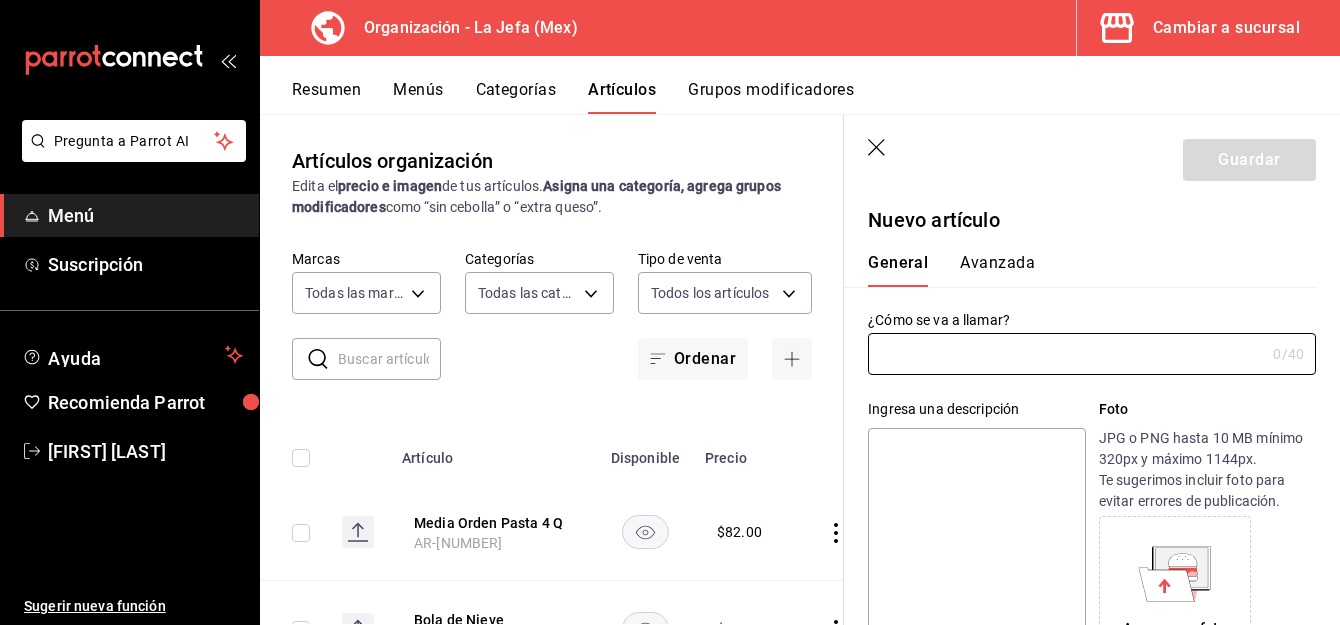 type on "[UUID]" 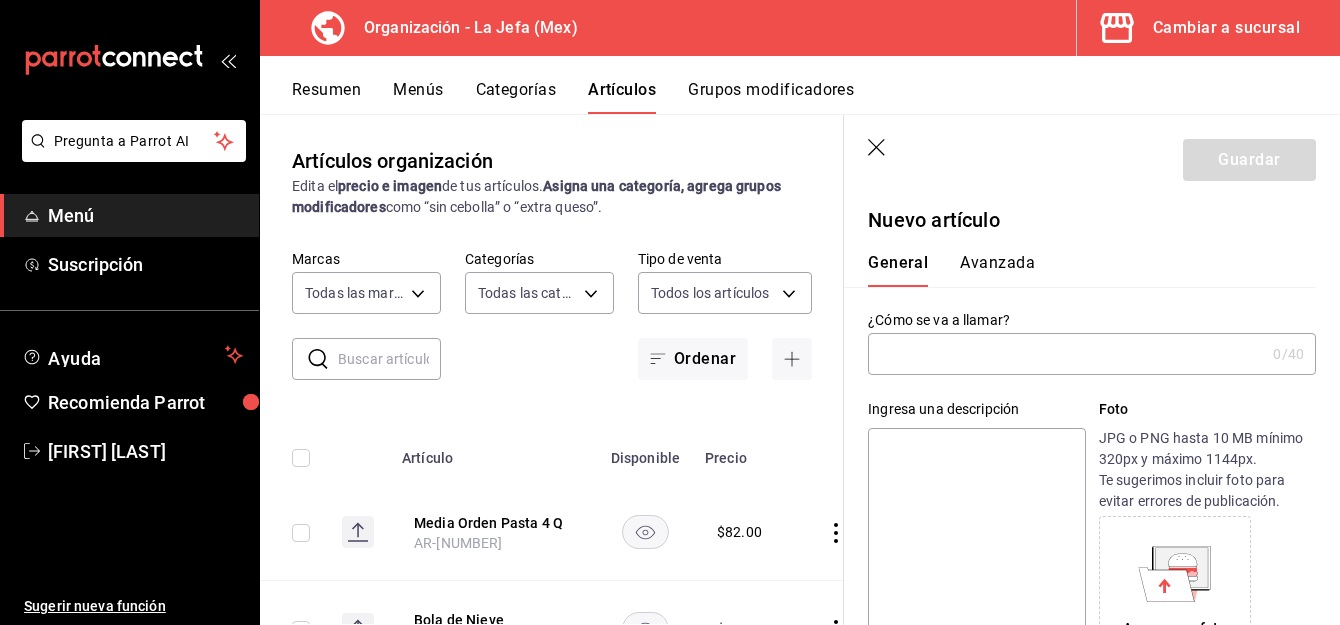 type on "AR-[NUMBER]" 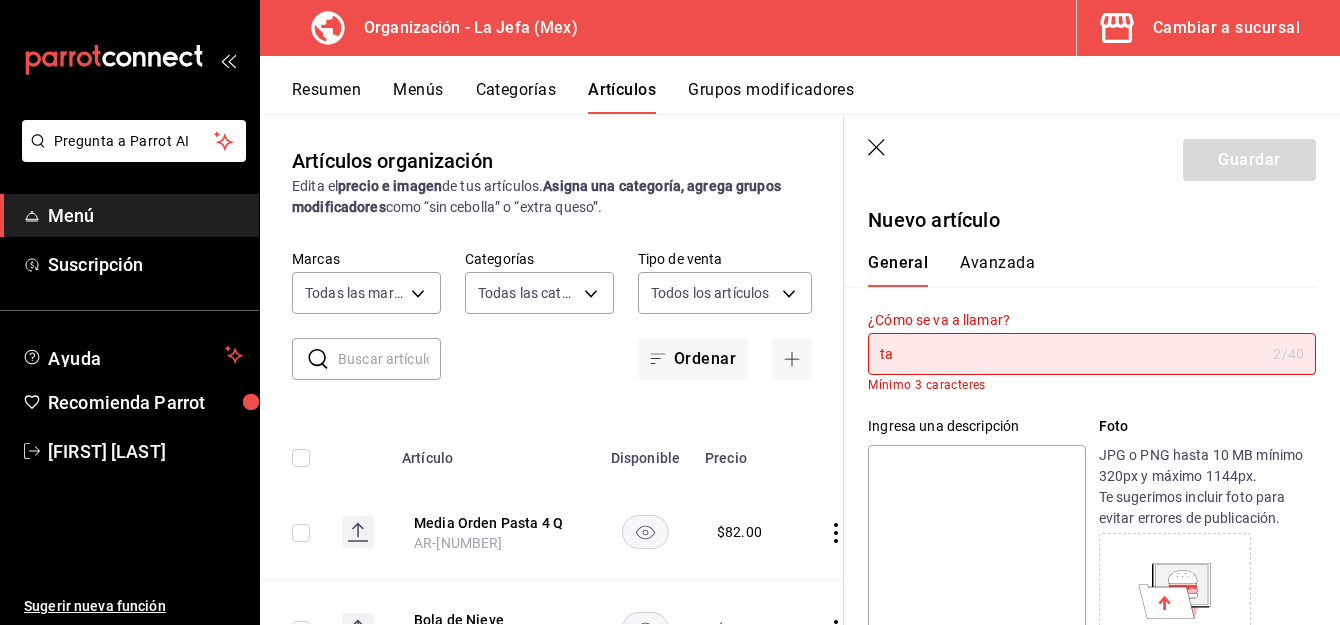 type on "t" 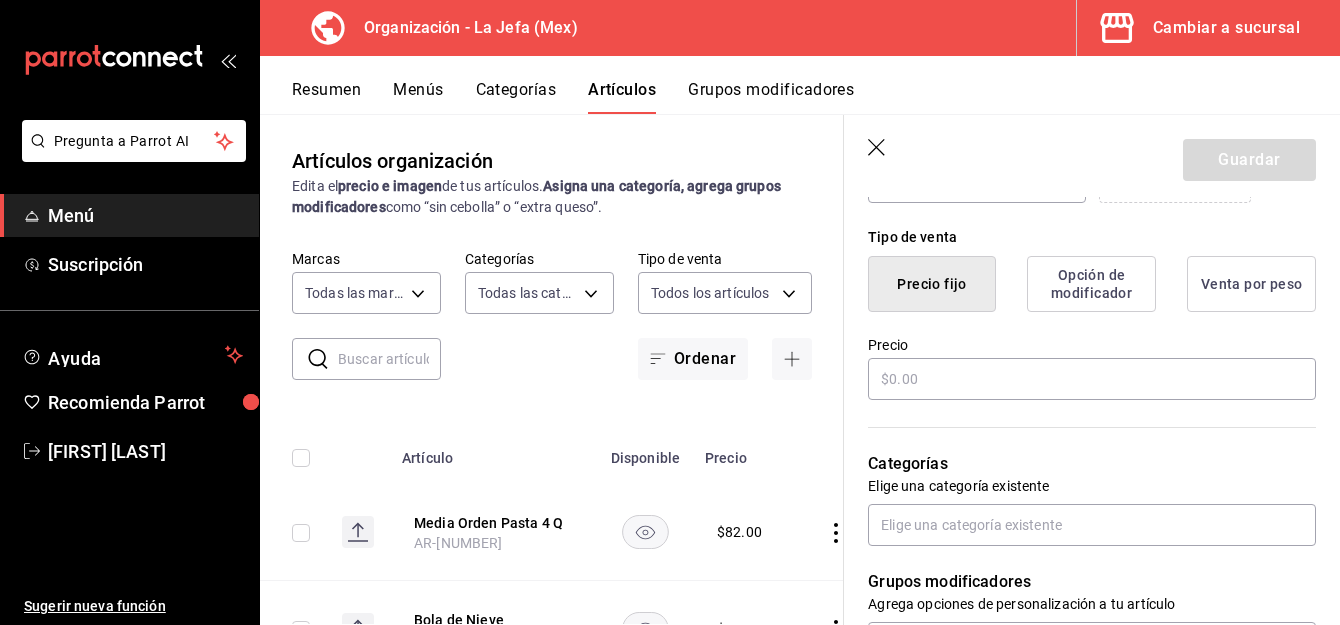 scroll, scrollTop: 467, scrollLeft: 0, axis: vertical 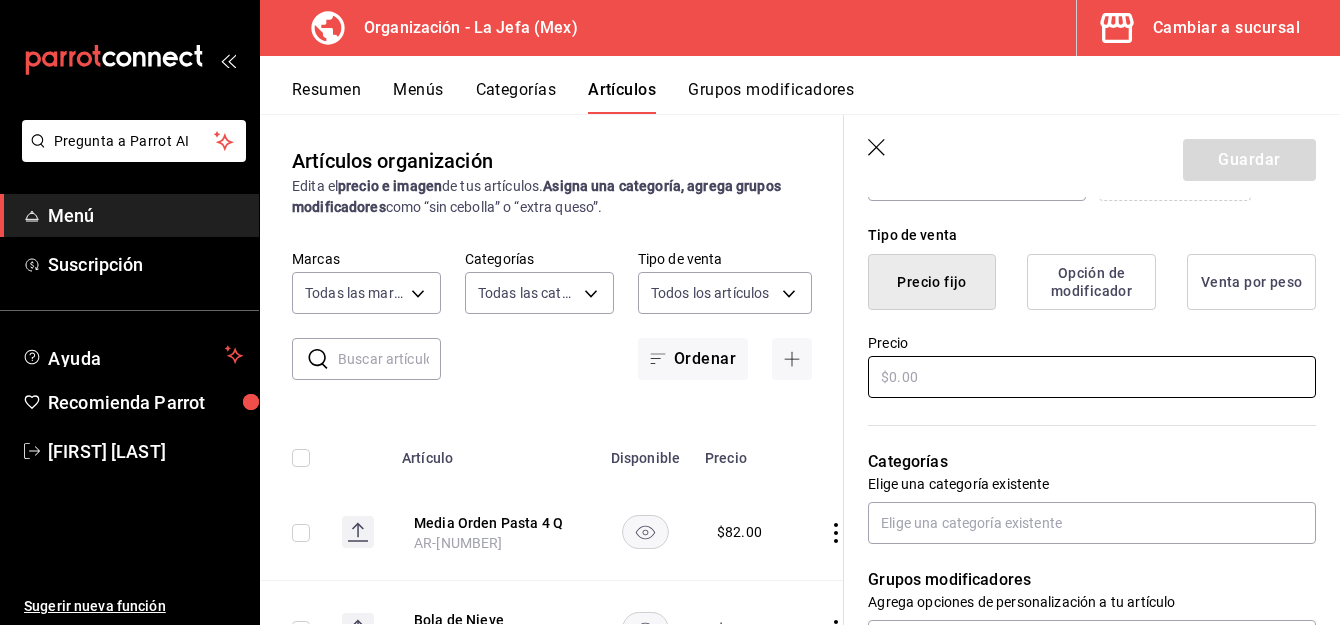 type on "Taco ribeye chistora" 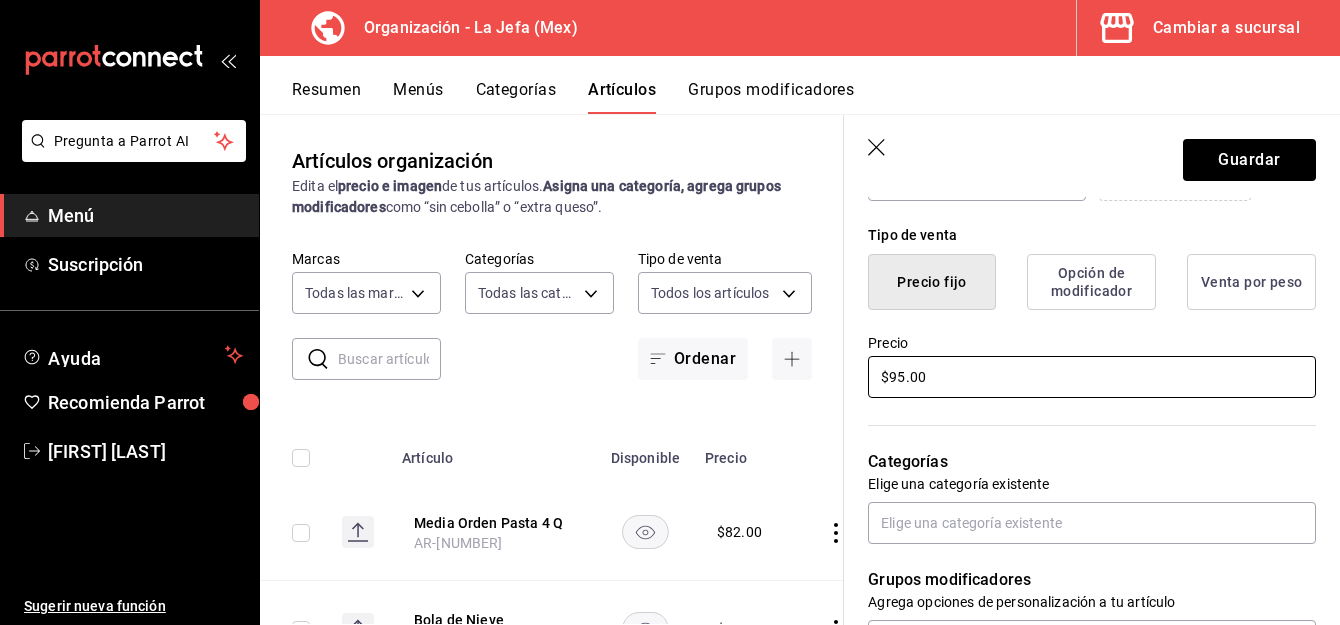 type on "$9.00" 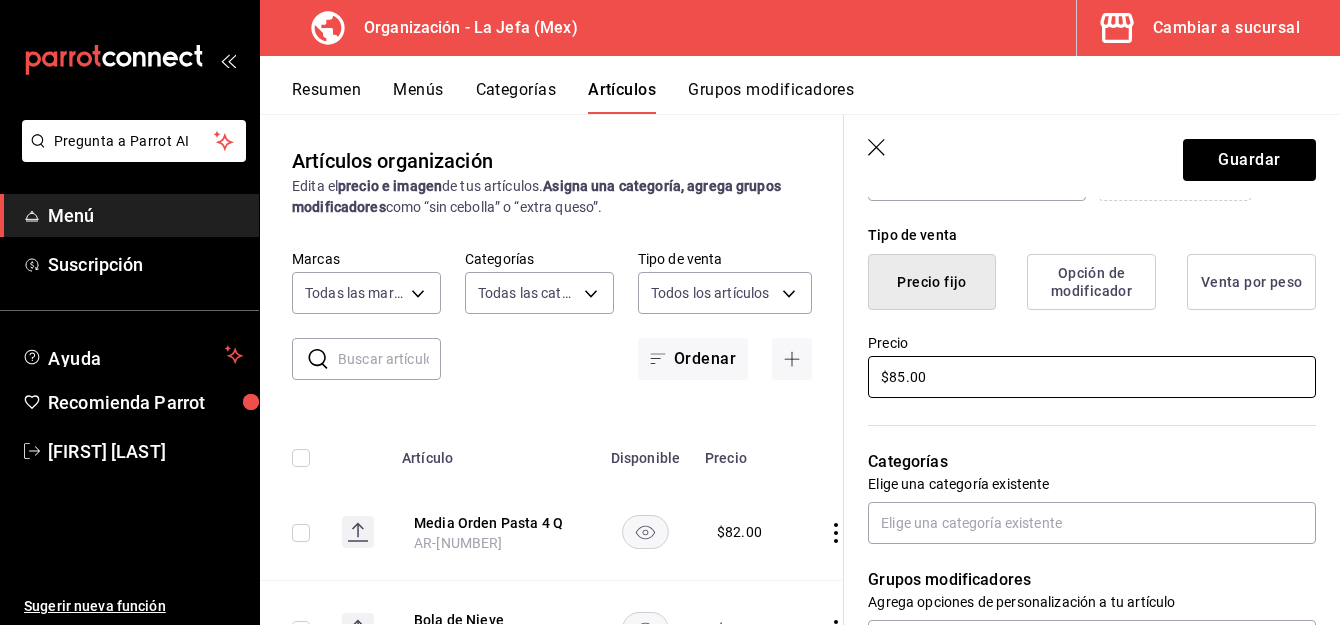 scroll, scrollTop: 605, scrollLeft: 0, axis: vertical 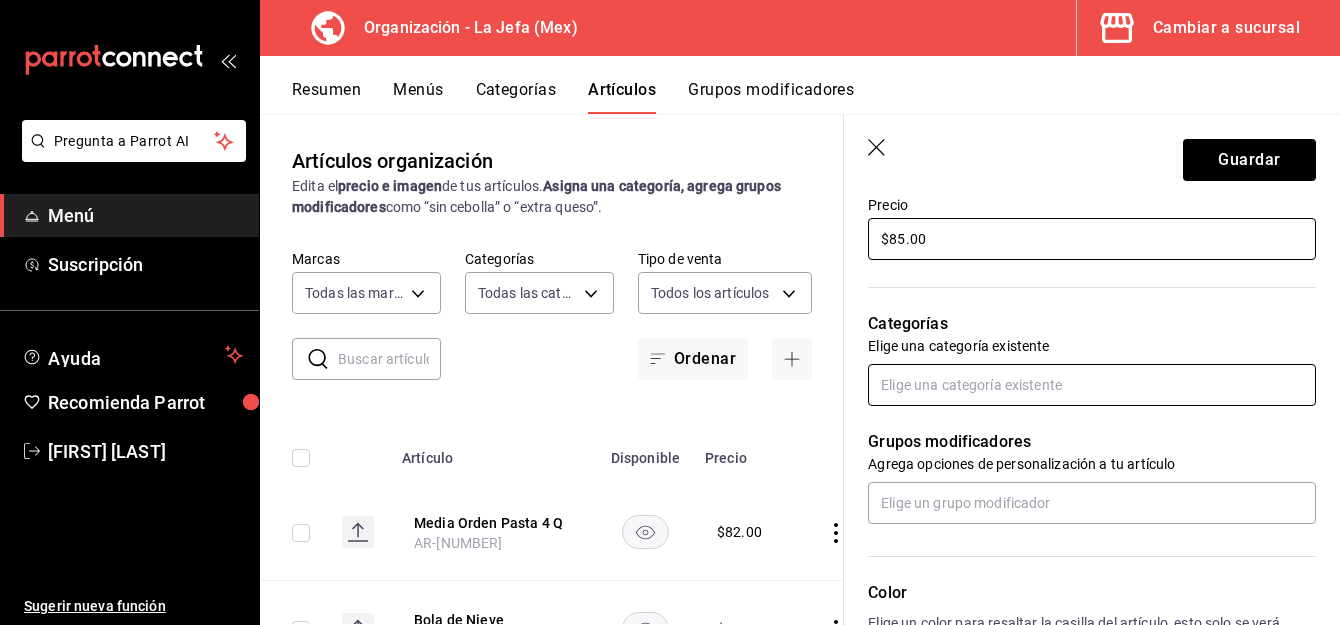 type on "$85.00" 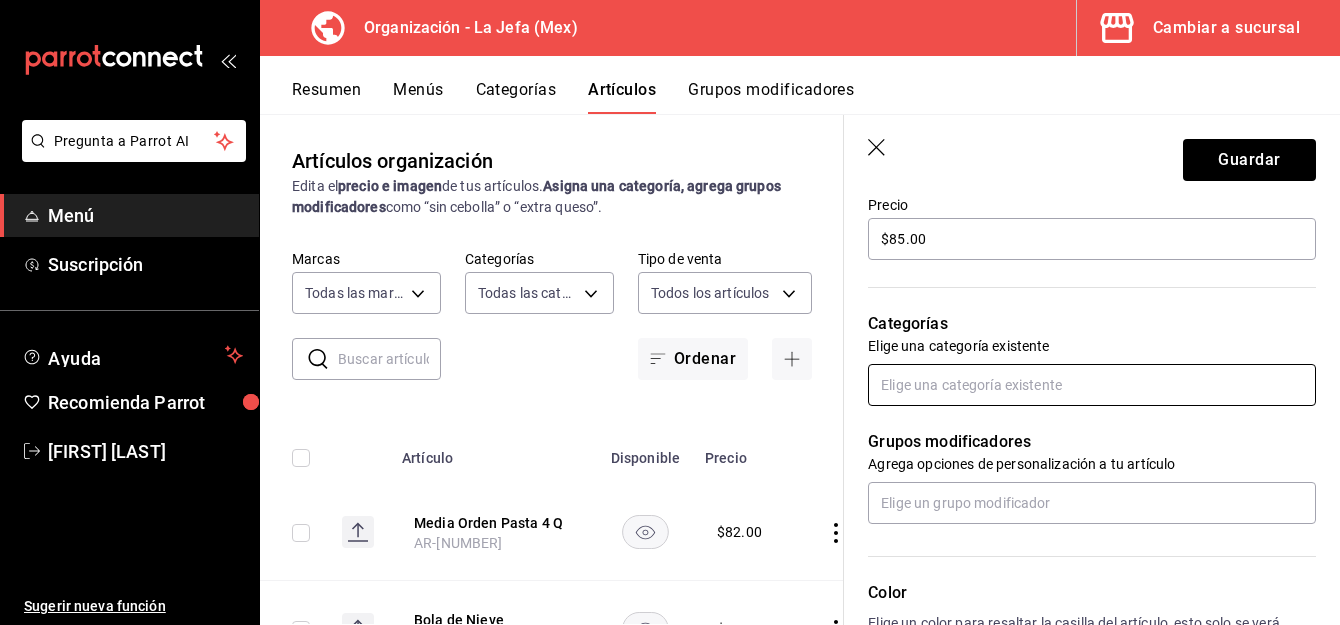 click at bounding box center (1092, 385) 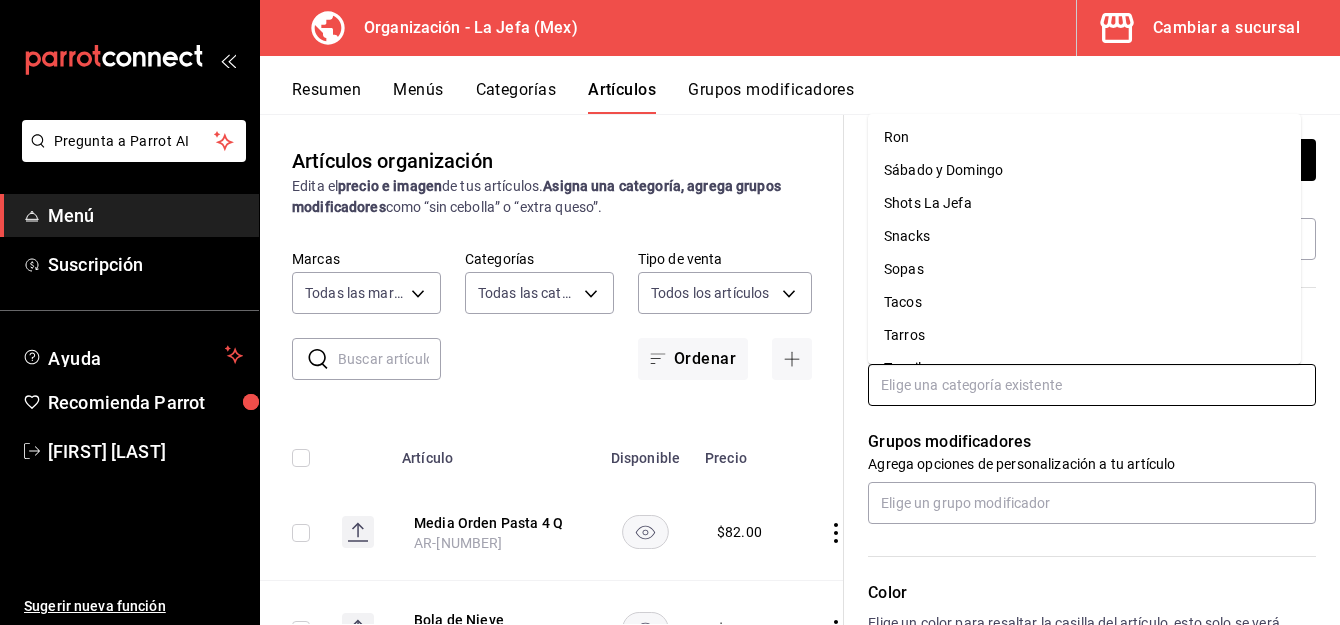 scroll, scrollTop: 790, scrollLeft: 0, axis: vertical 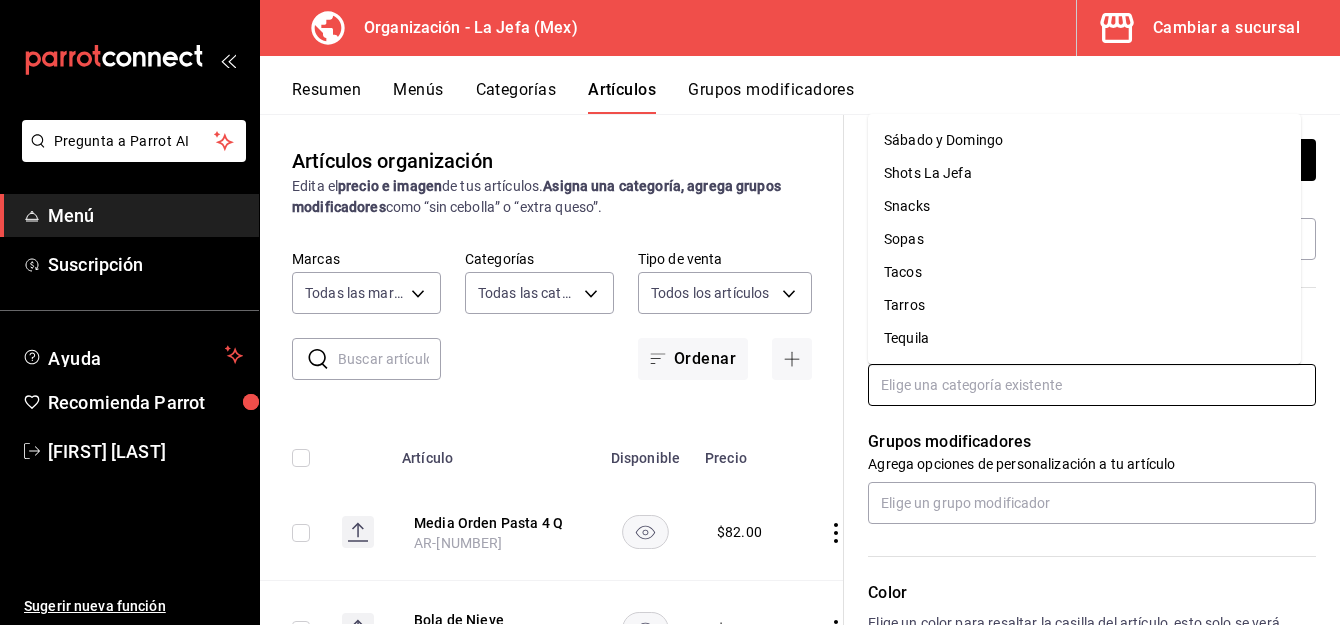 click on "Tacos" at bounding box center [1084, 272] 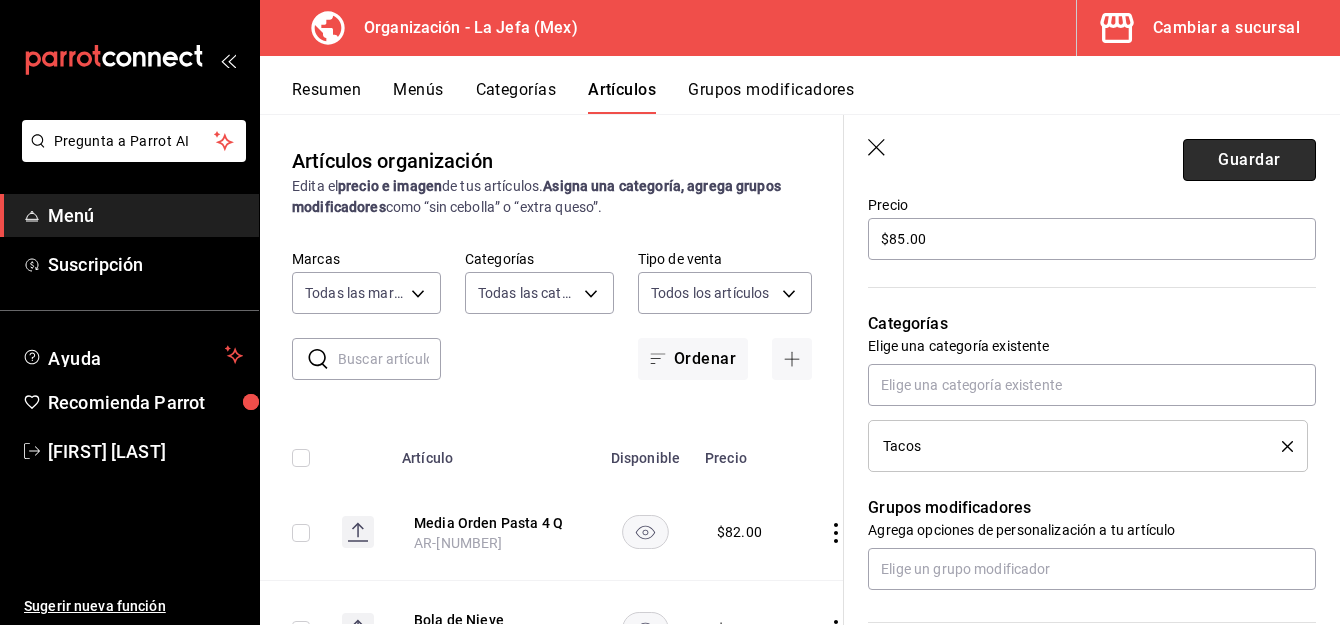 click on "Guardar" at bounding box center (1249, 160) 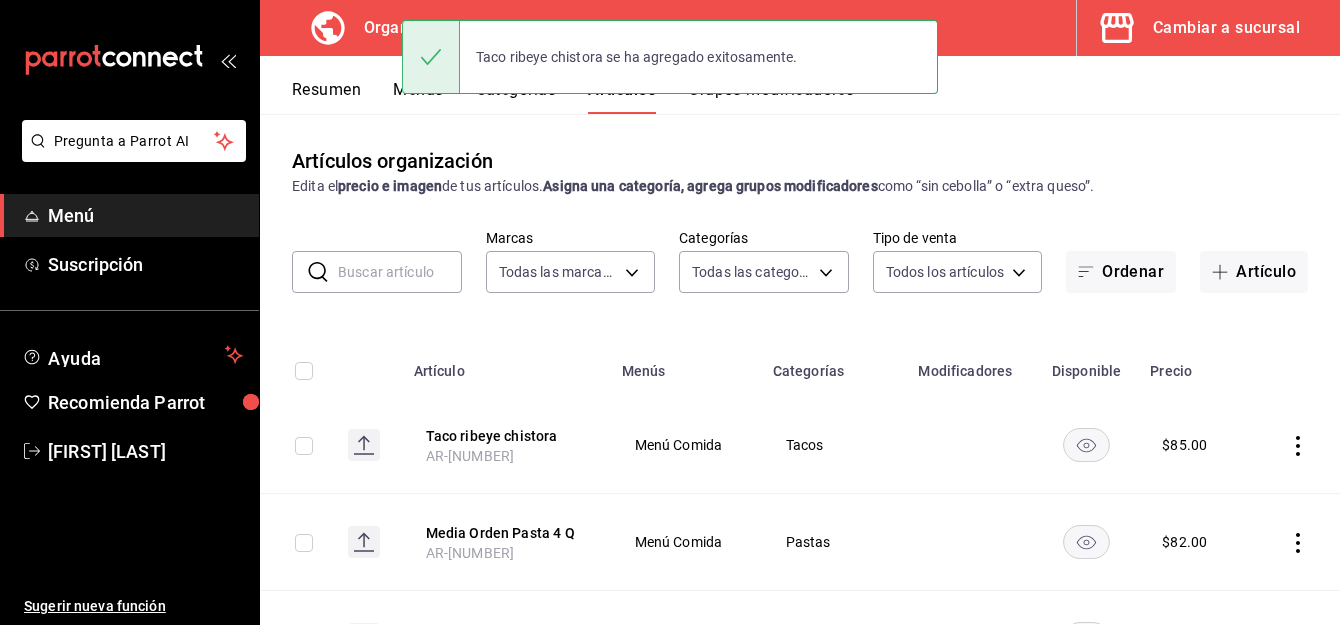 scroll, scrollTop: 0, scrollLeft: 0, axis: both 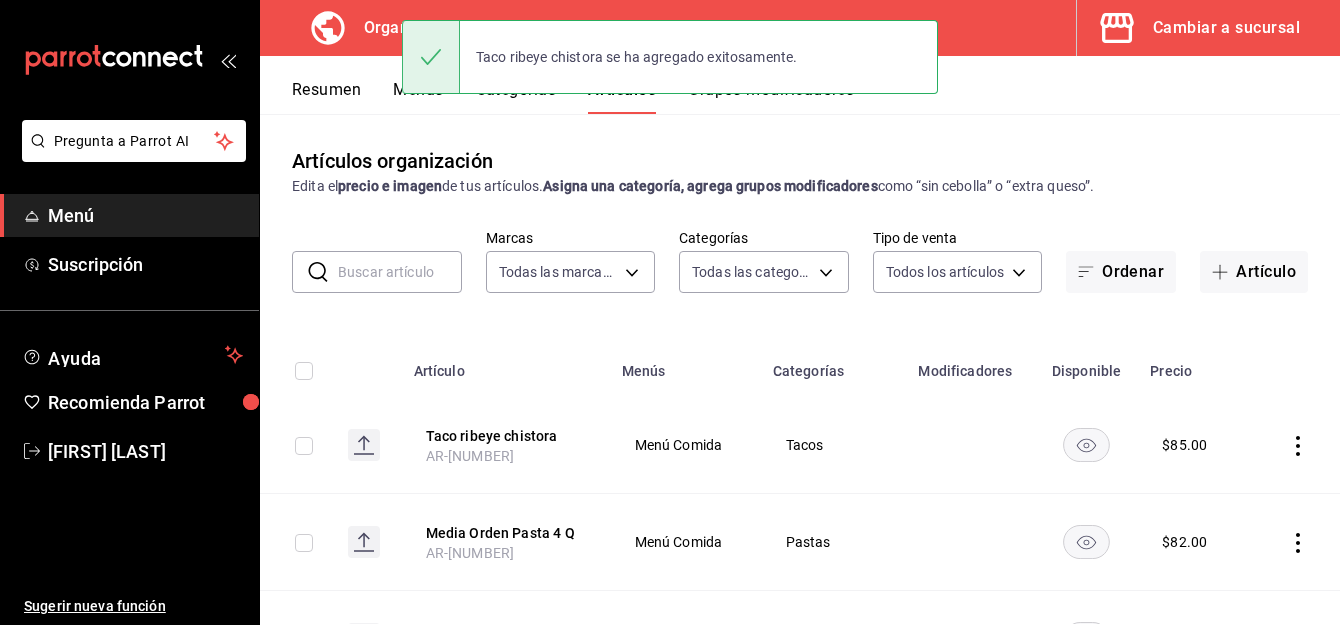 click on "Menús" at bounding box center [418, 97] 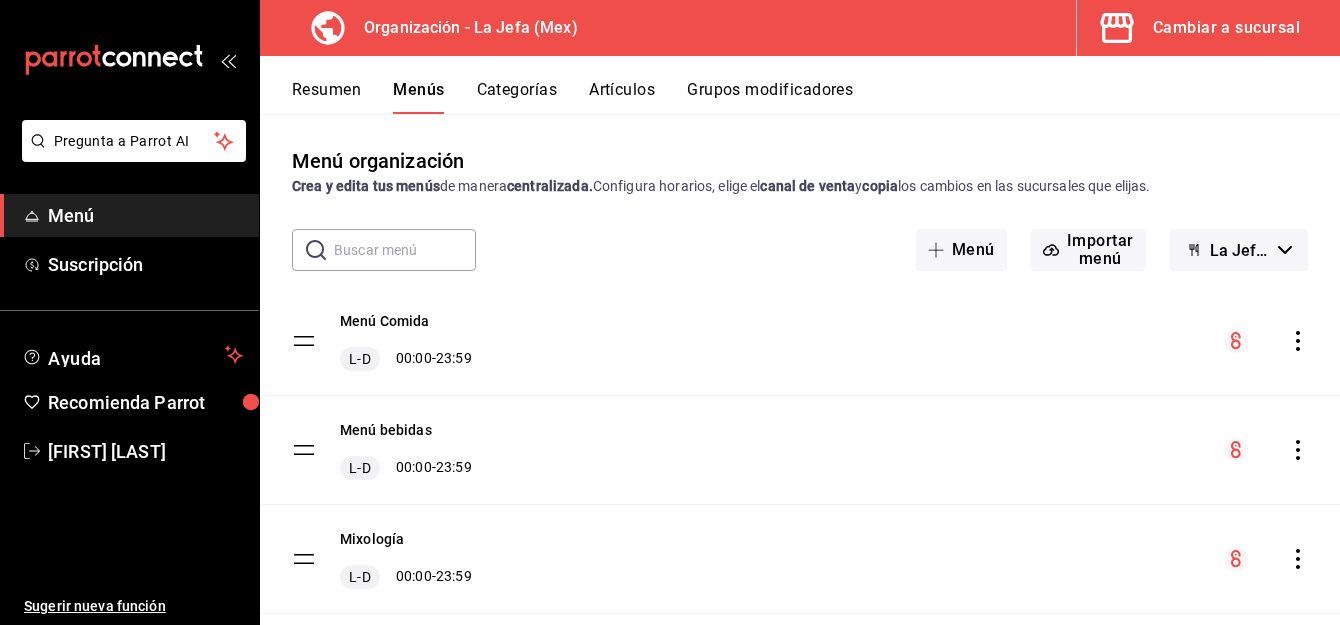 click 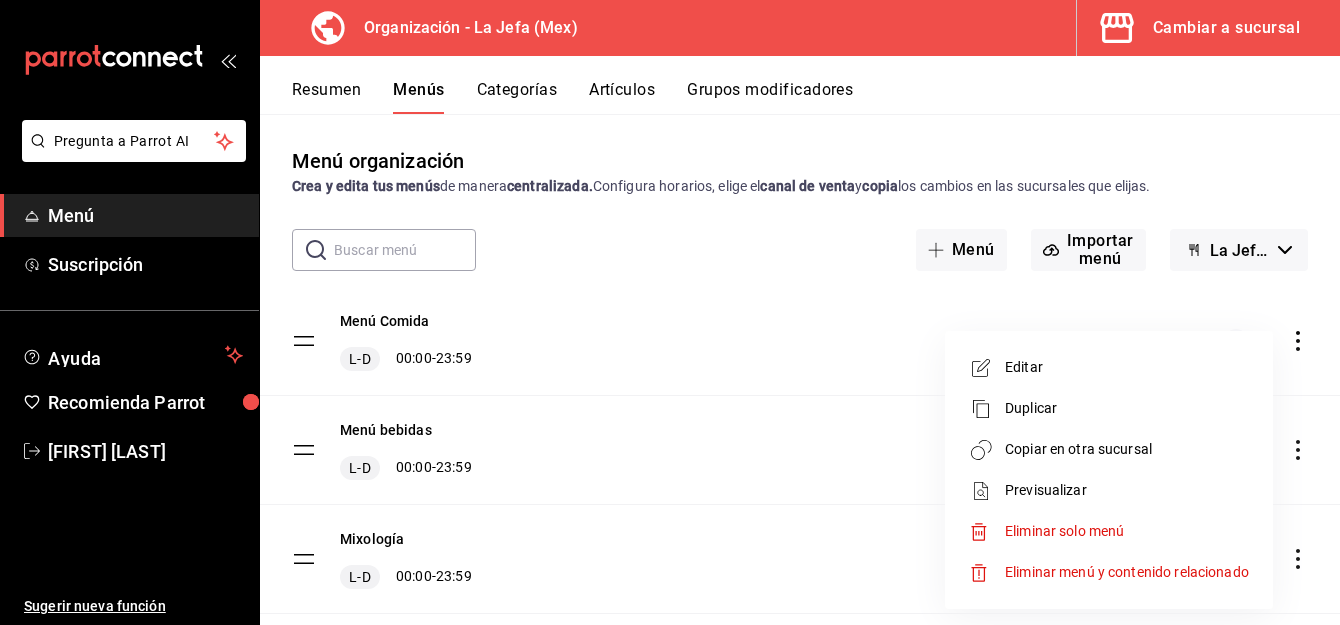 click on "Copiar en otra sucursal" at bounding box center [1127, 449] 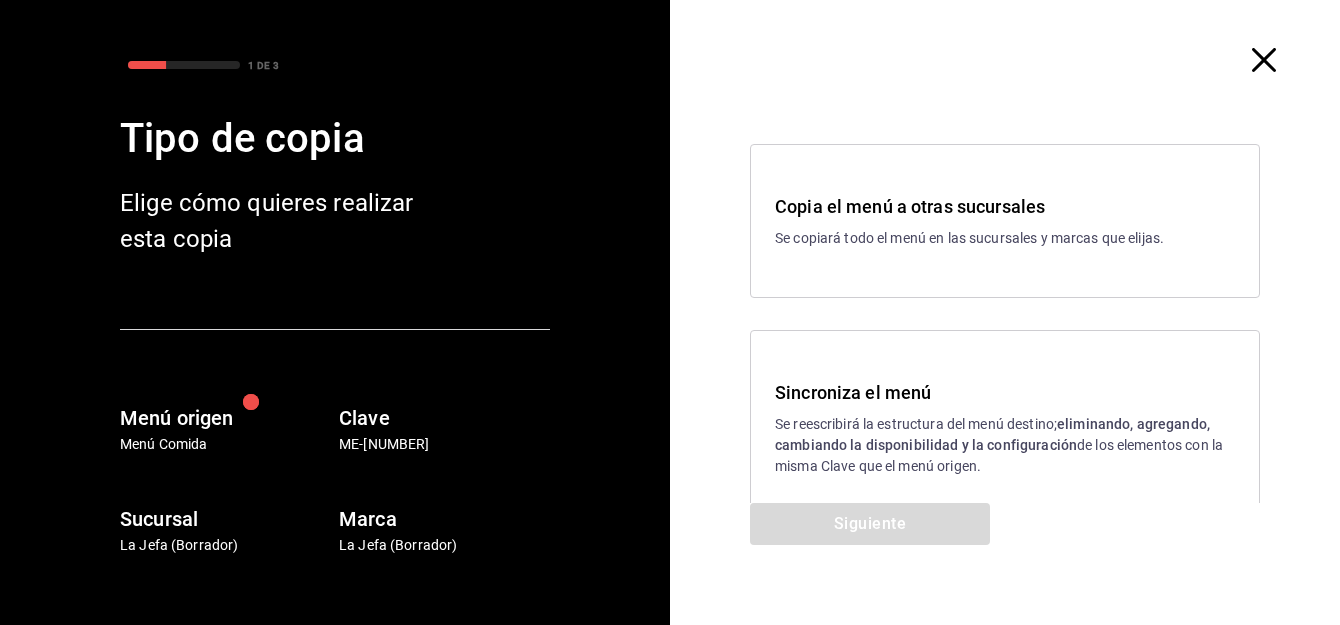 click on "Se reescribirá la estructura del menú destino;  eliminando, agregando, cambiando la disponibilidad y la configuración  de los elementos con la misma Clave que el menú origen." at bounding box center (1005, 445) 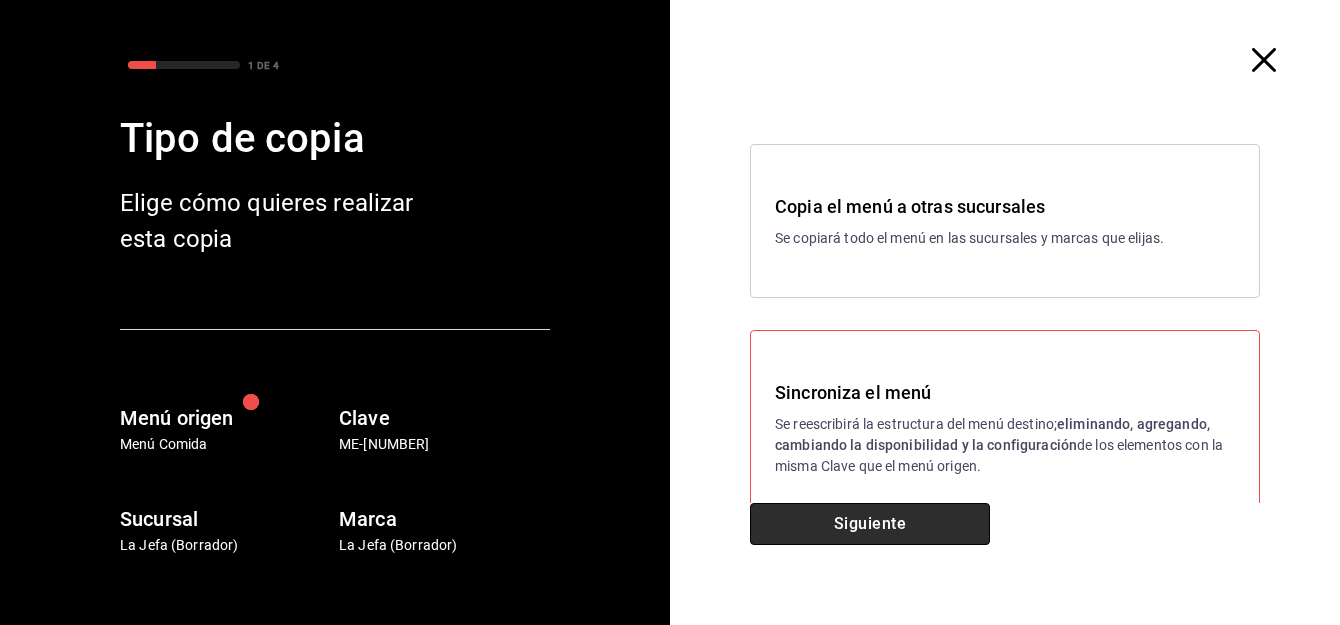 click on "Siguiente" at bounding box center (870, 524) 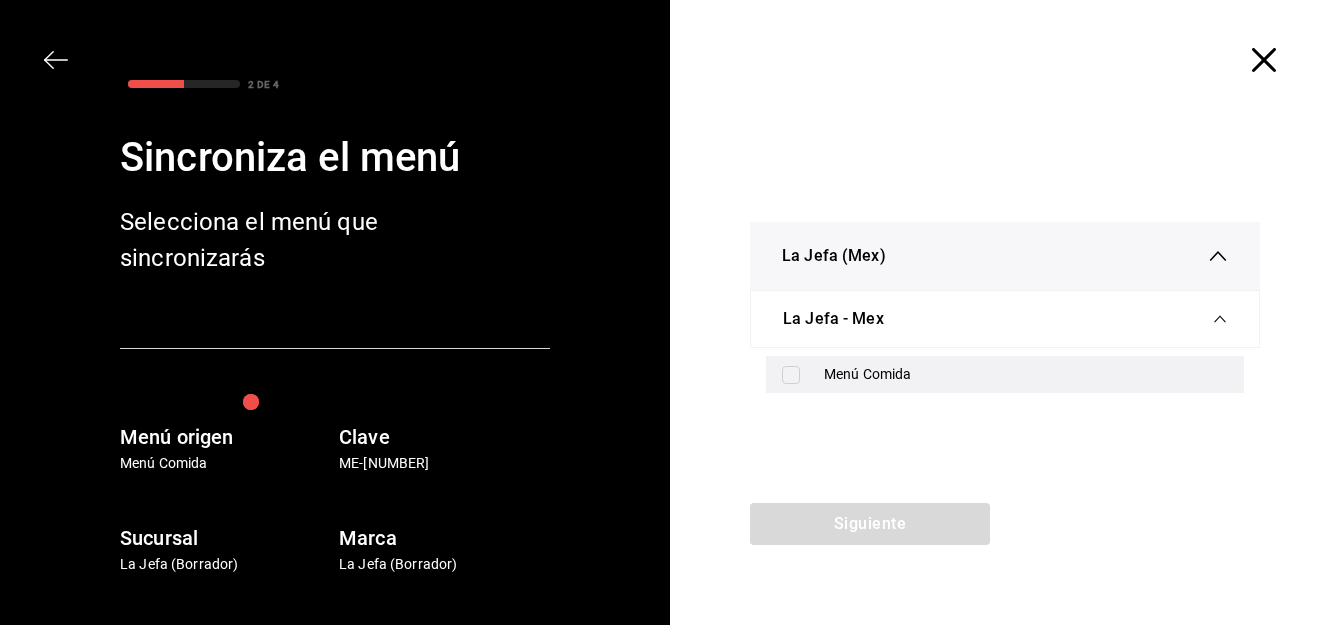 click on "Menú Comida" at bounding box center [1026, 374] 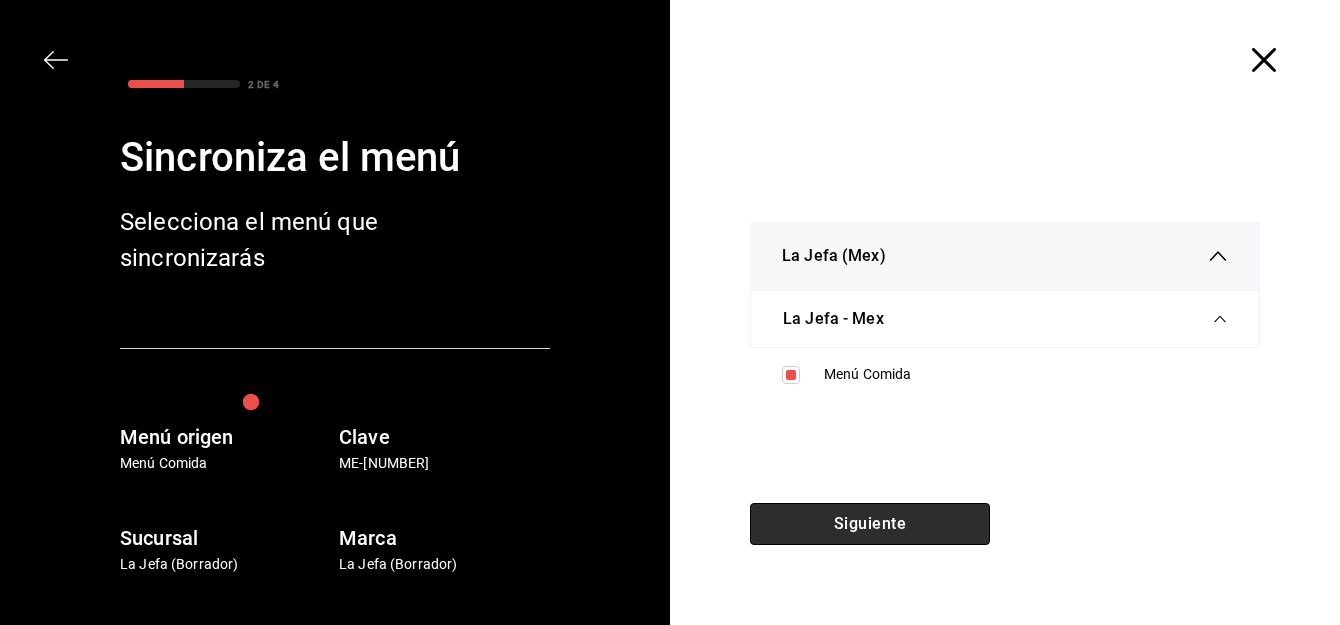 click on "Siguiente" at bounding box center (870, 524) 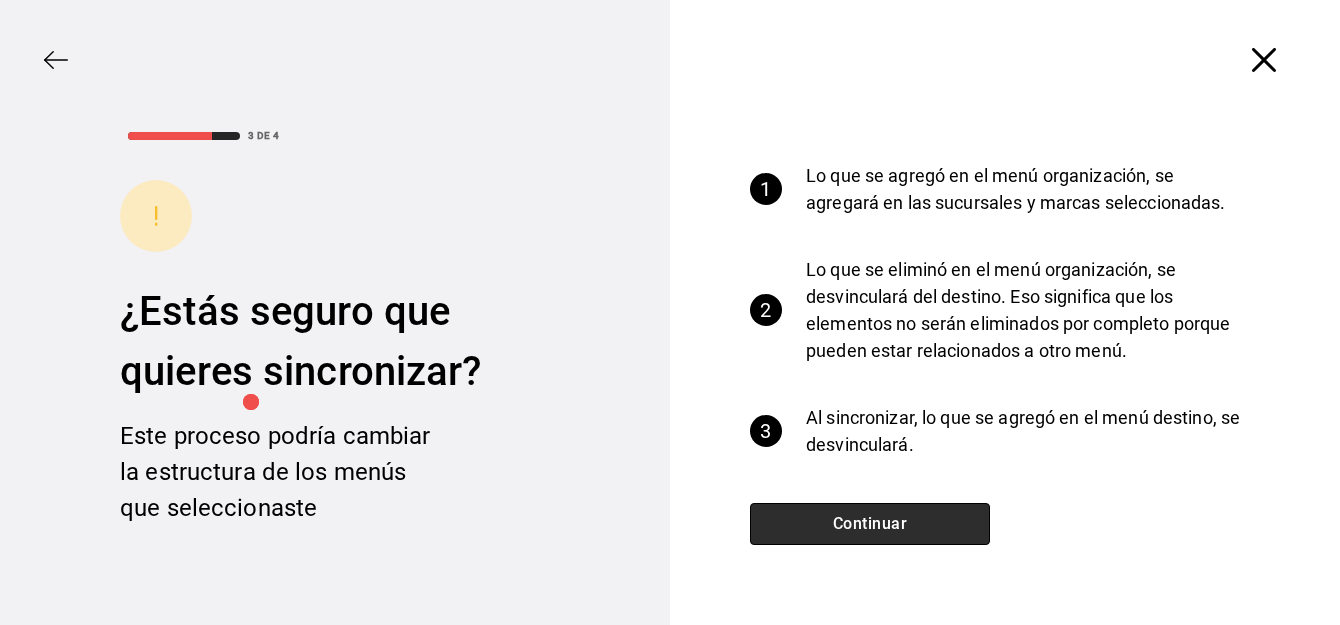 click on "Continuar" at bounding box center (870, 524) 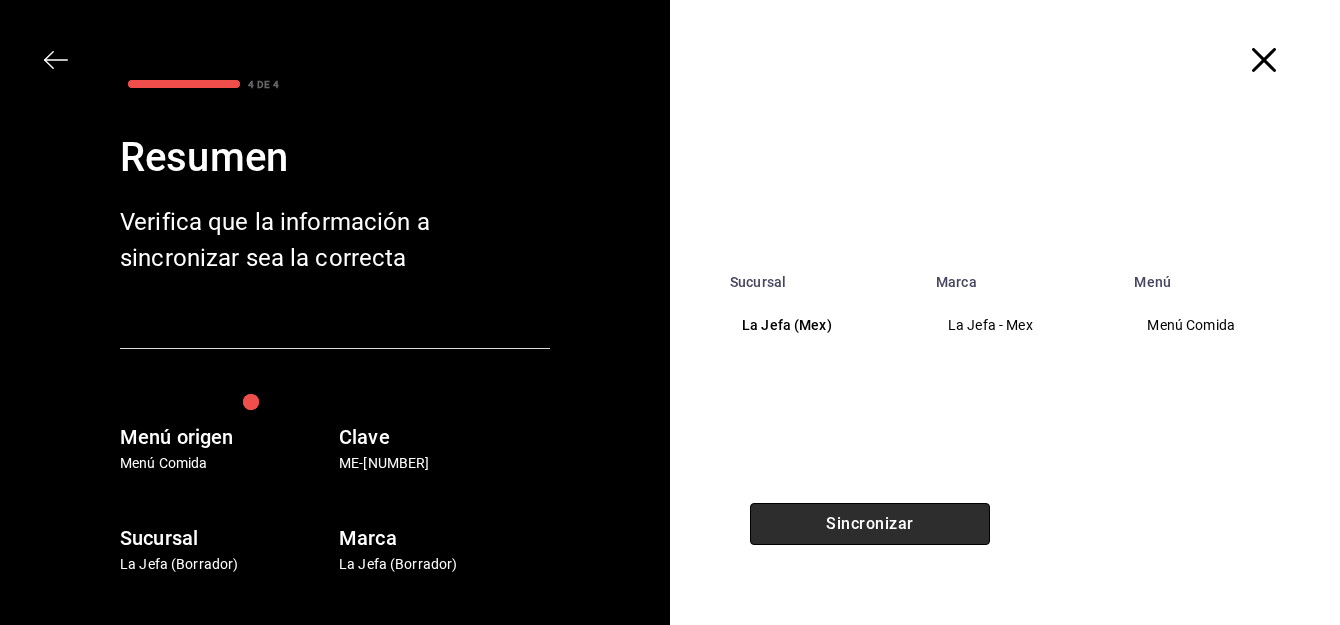 click on "Sincronizar" at bounding box center (870, 524) 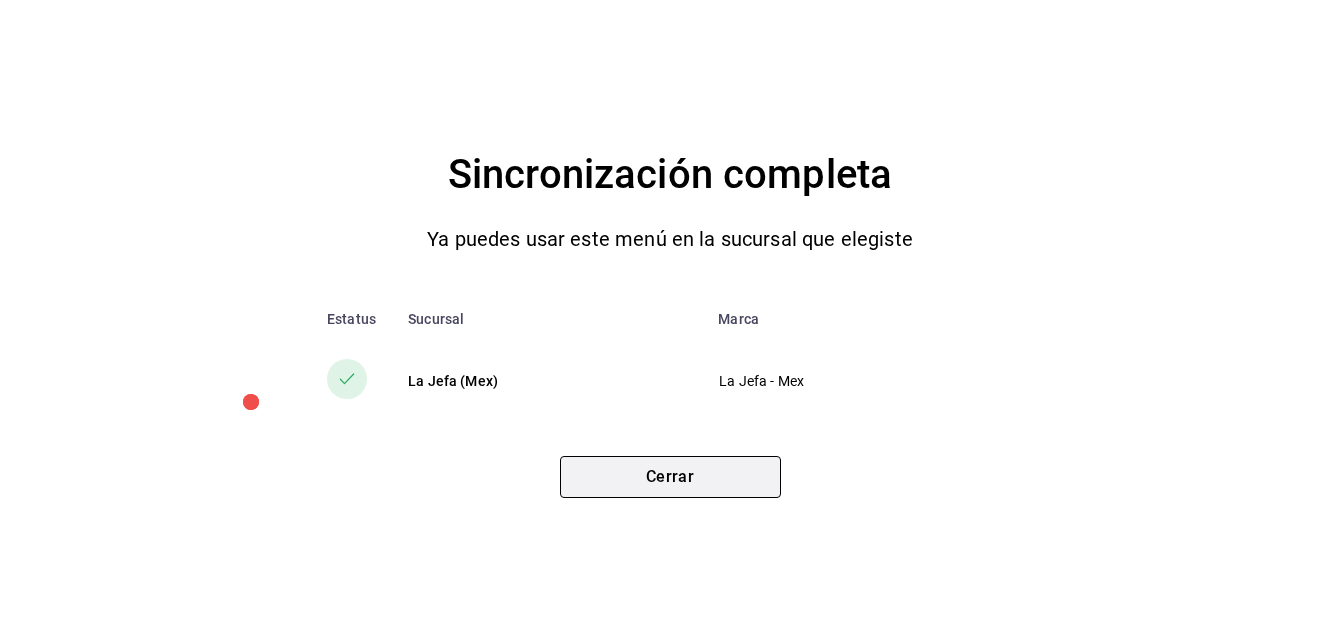 click on "Cerrar" at bounding box center (670, 477) 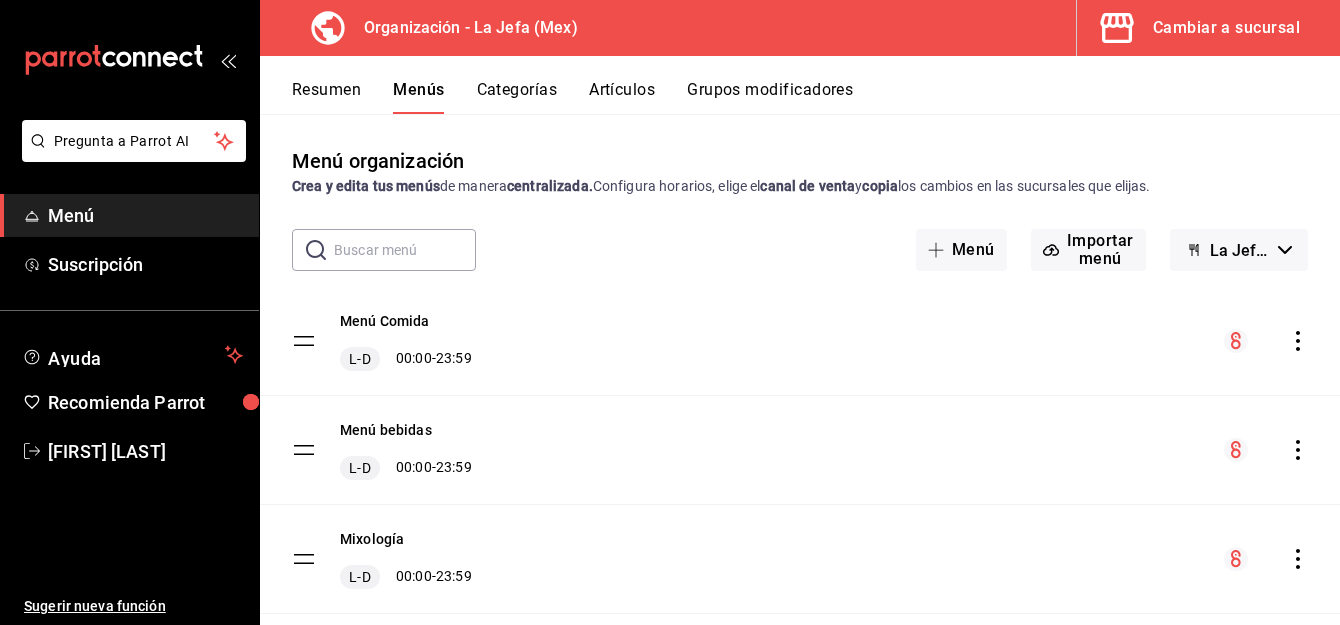 click on "Artículos" at bounding box center [622, 97] 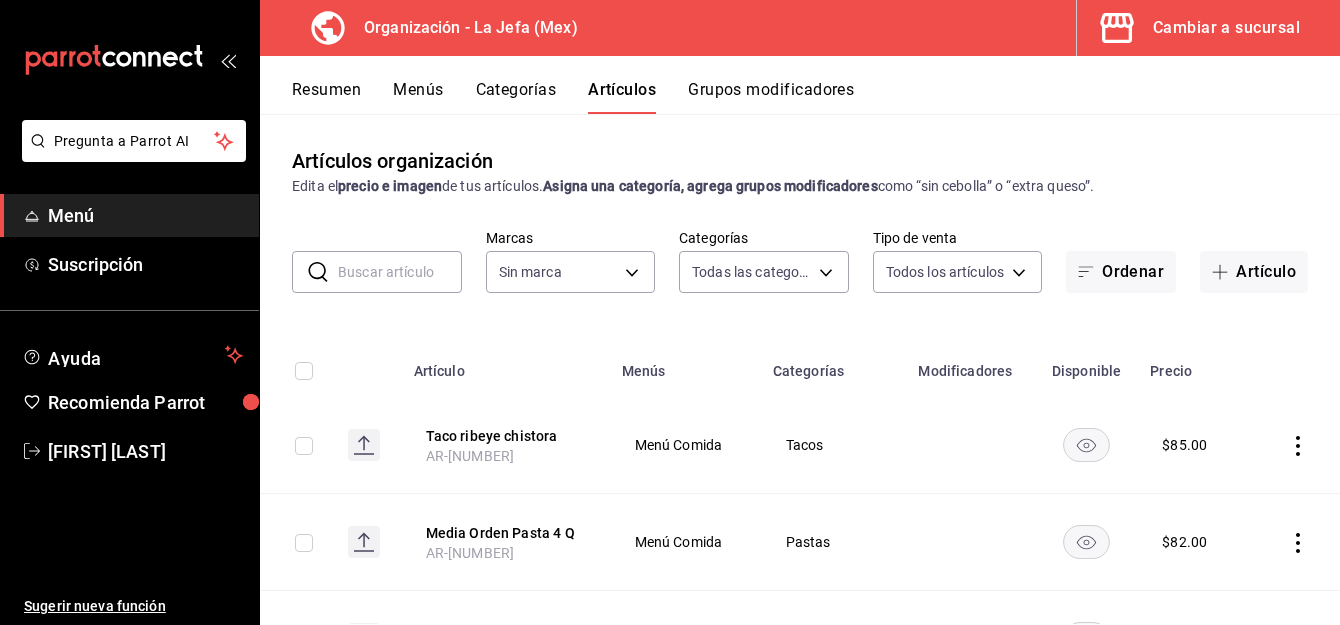 type on "[UUID],[UUID],[UUID],[UUID],[UUID],[UUID],[UUID],[UUID],[UUID],[UUID],[UUID],[UUID],[UUID],[UUID],[UUID],[UUID],[UUID],[UUID],[UUID],[UUID],[UUID],[UUID],[UUID],[UUID],[UUID],[UUID],[UUID],[UUID]" 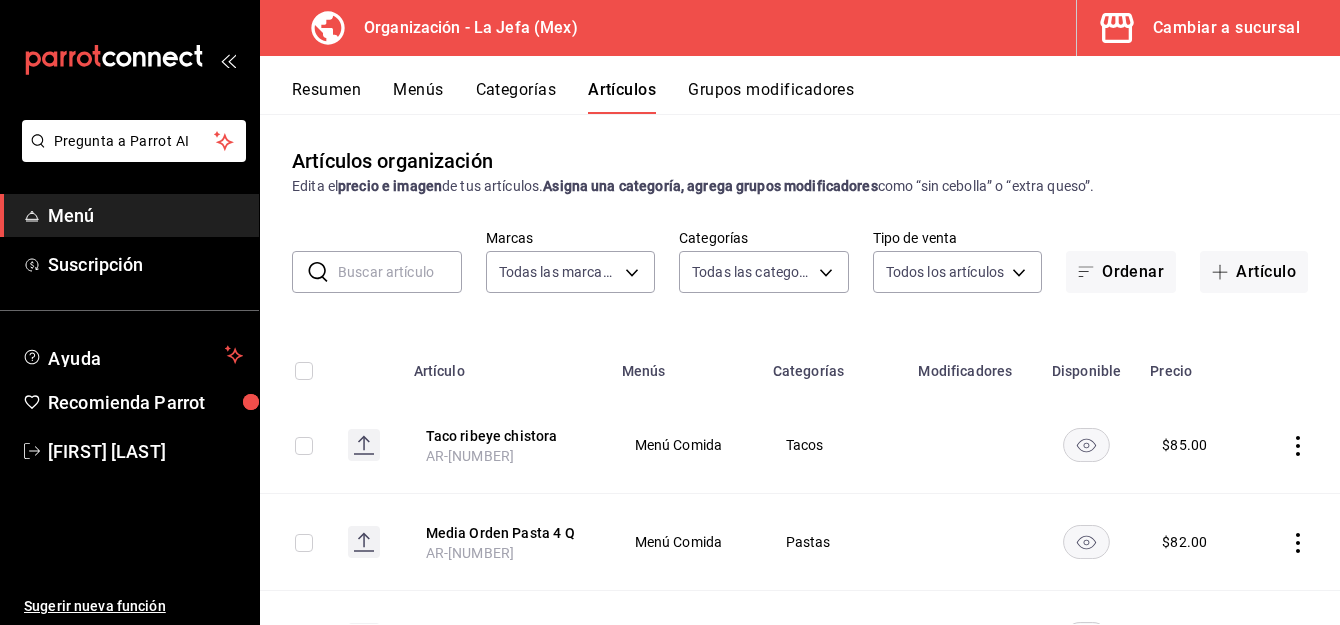 type on "[UUID]" 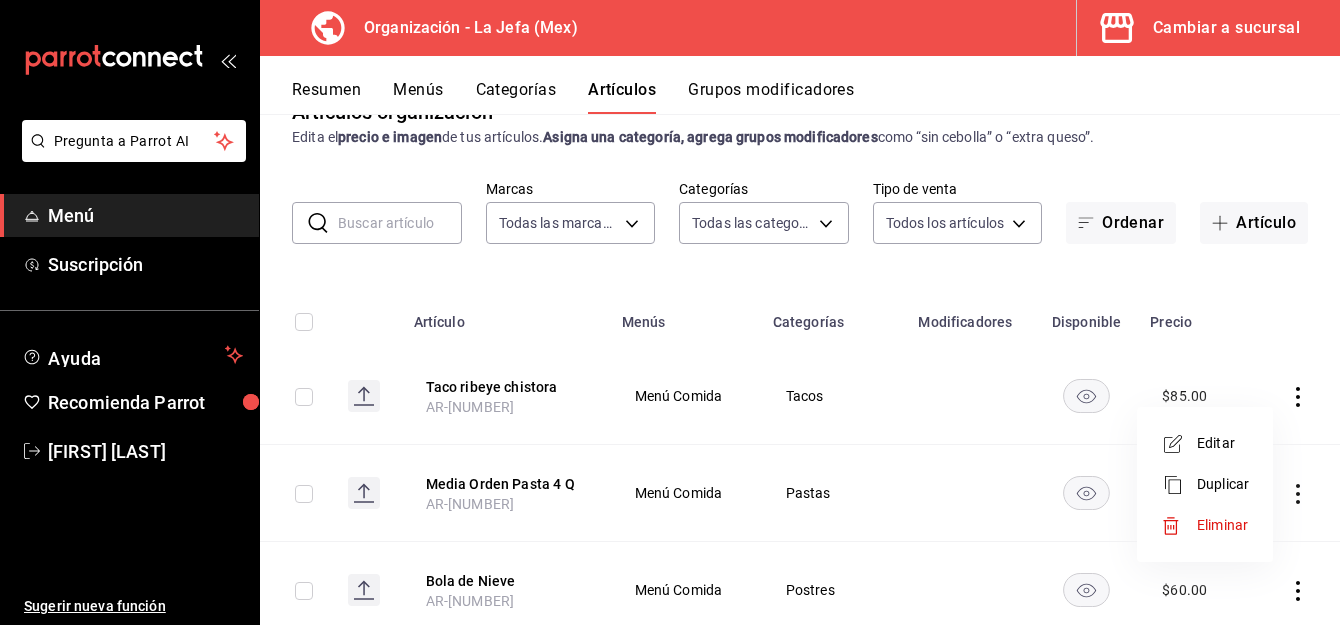 click on "Editar" at bounding box center [1223, 443] 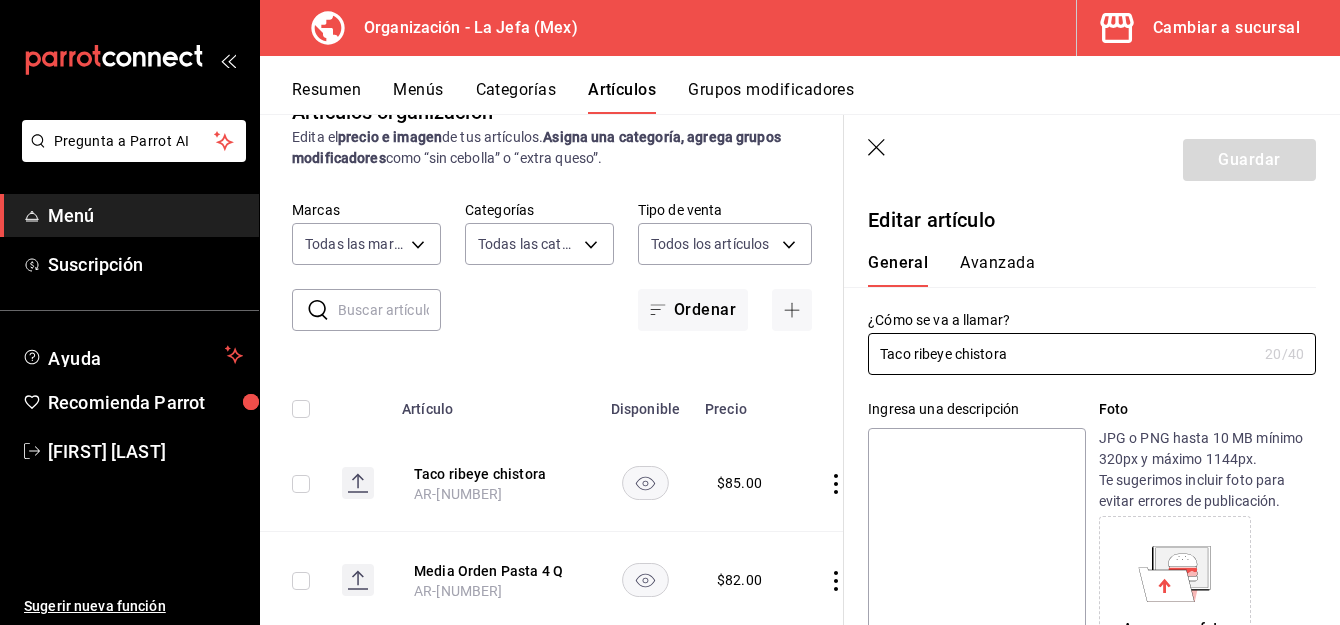 type on "$85.00" 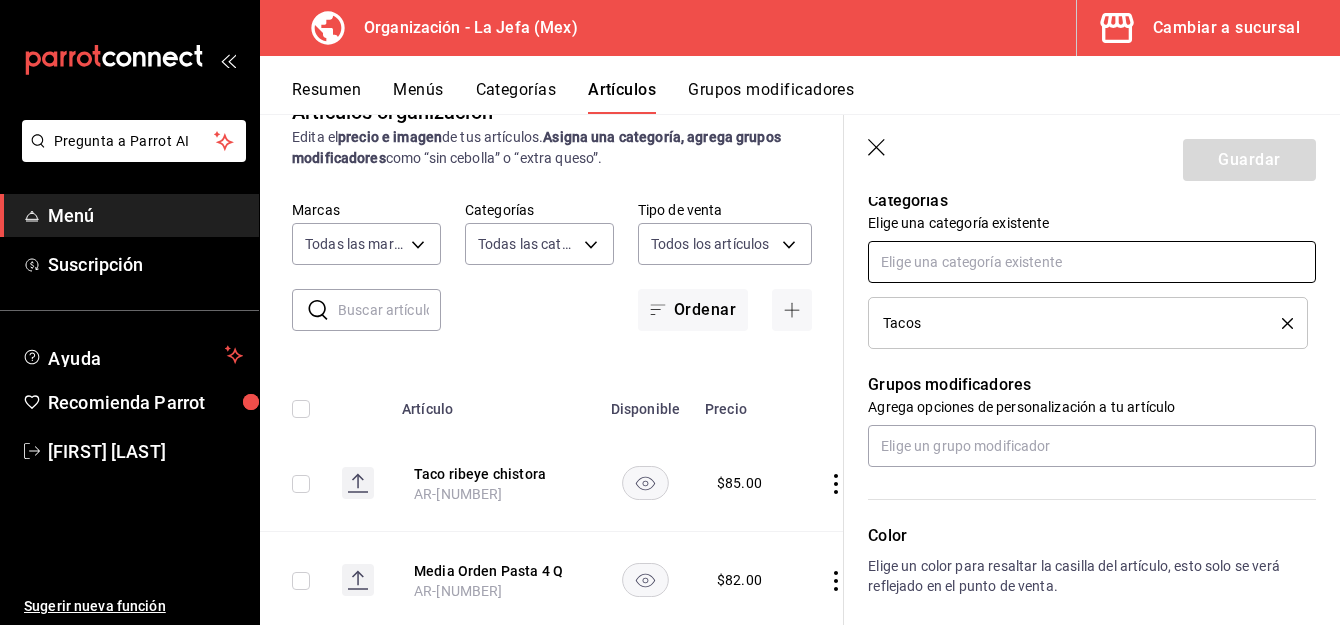 scroll, scrollTop: 729, scrollLeft: 0, axis: vertical 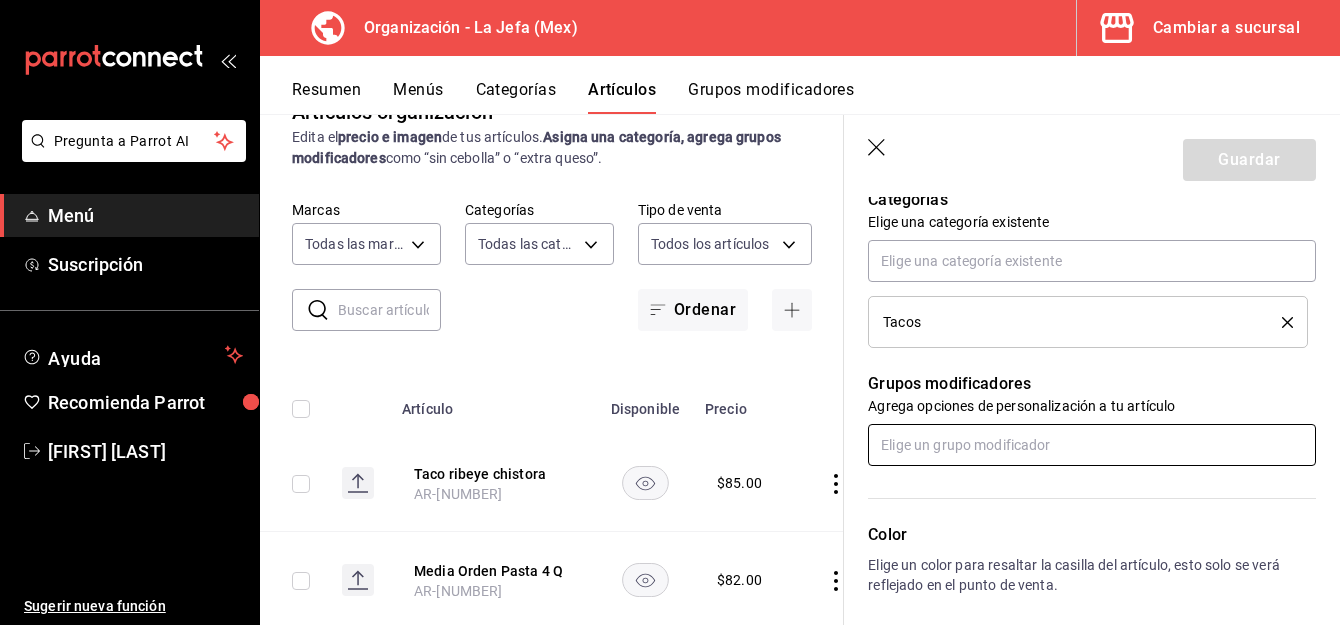 click at bounding box center (1092, 445) 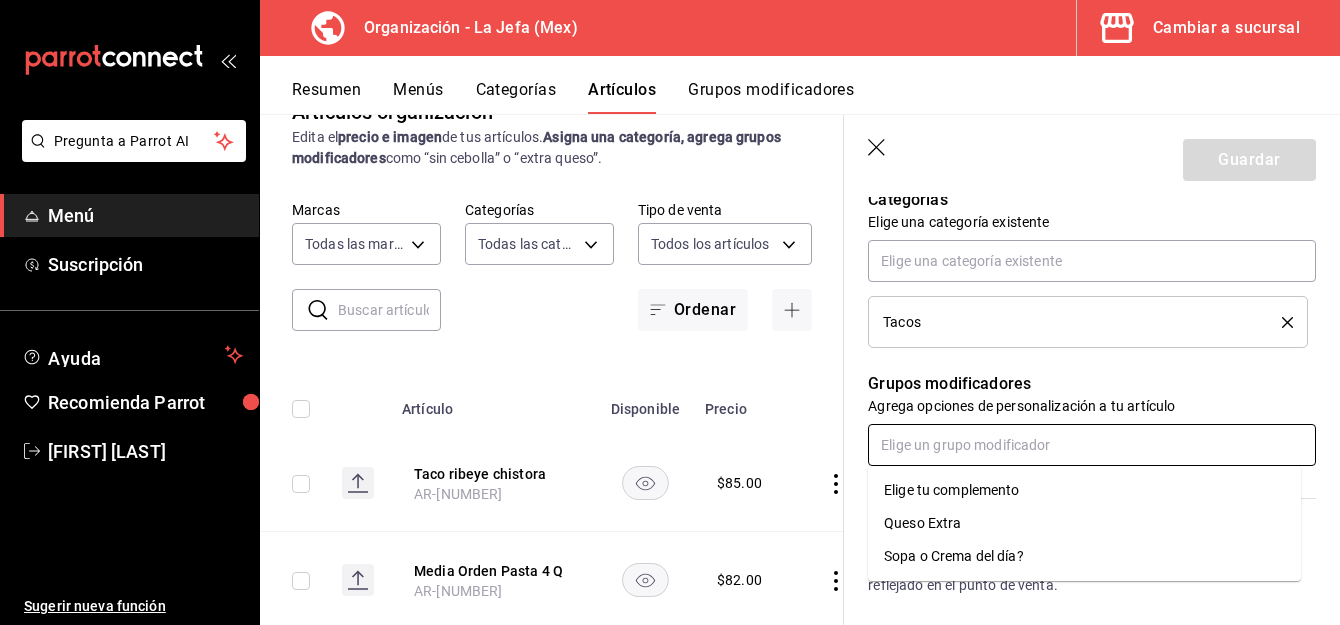 click on "Queso Extra" at bounding box center (922, 523) 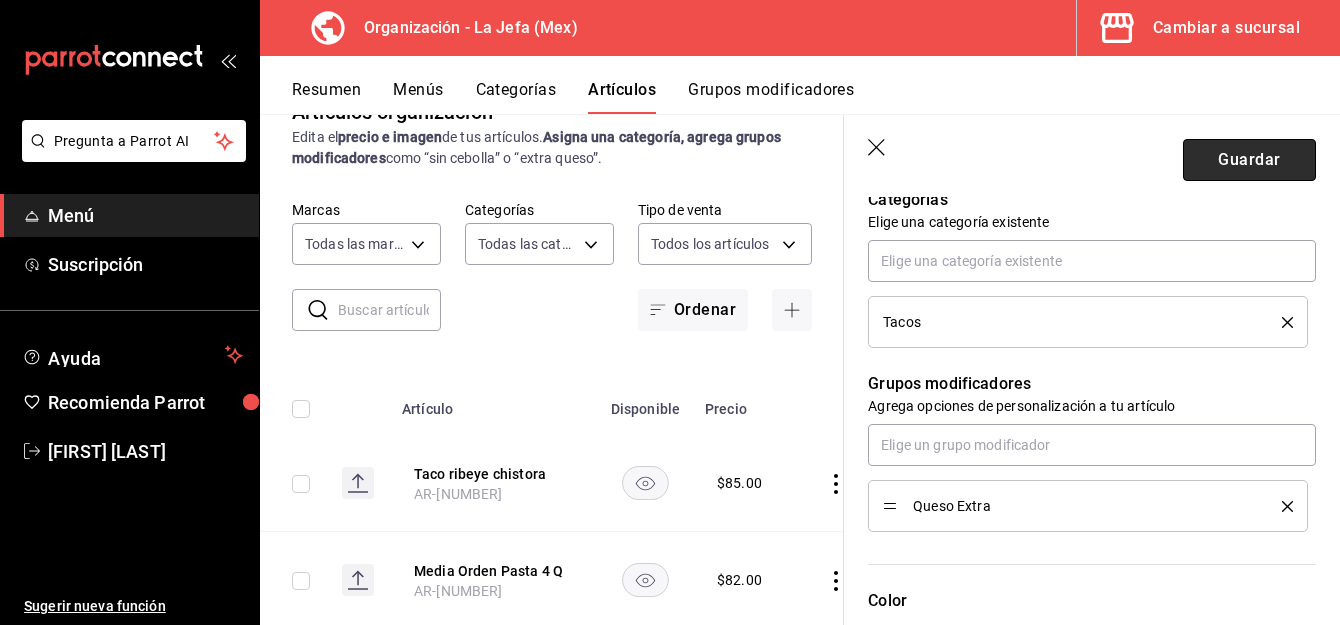 click on "Guardar" at bounding box center (1249, 160) 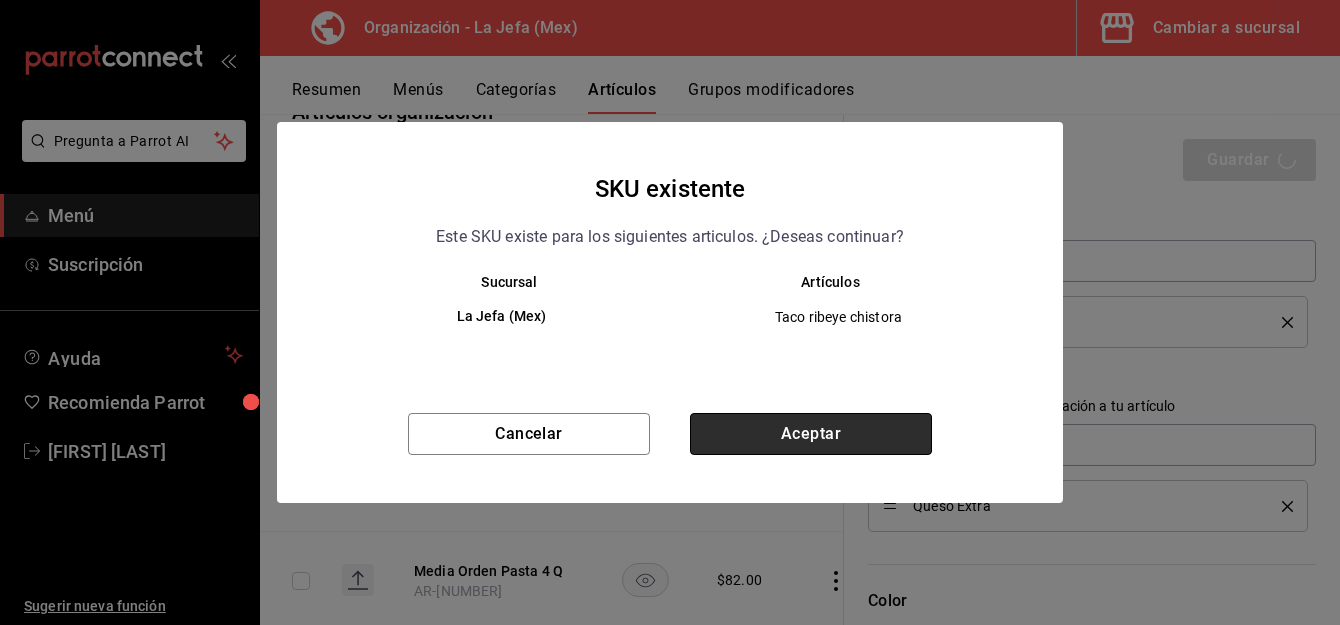 click on "Aceptar" at bounding box center (811, 434) 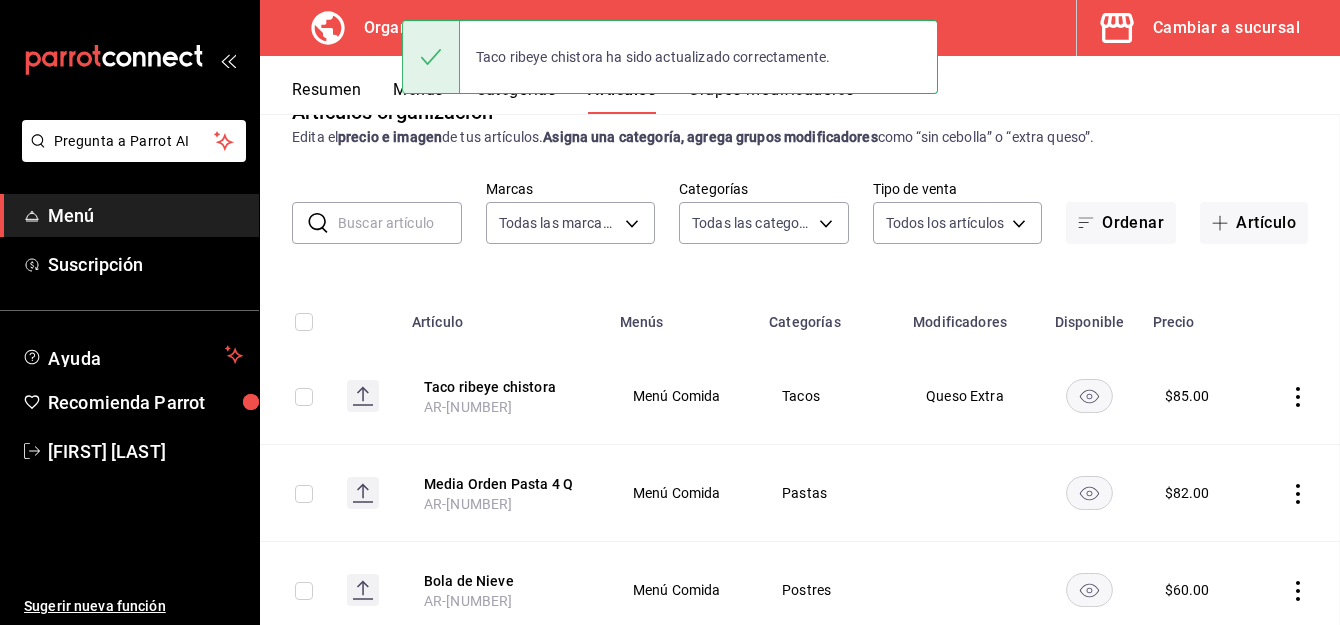 scroll, scrollTop: 0, scrollLeft: 0, axis: both 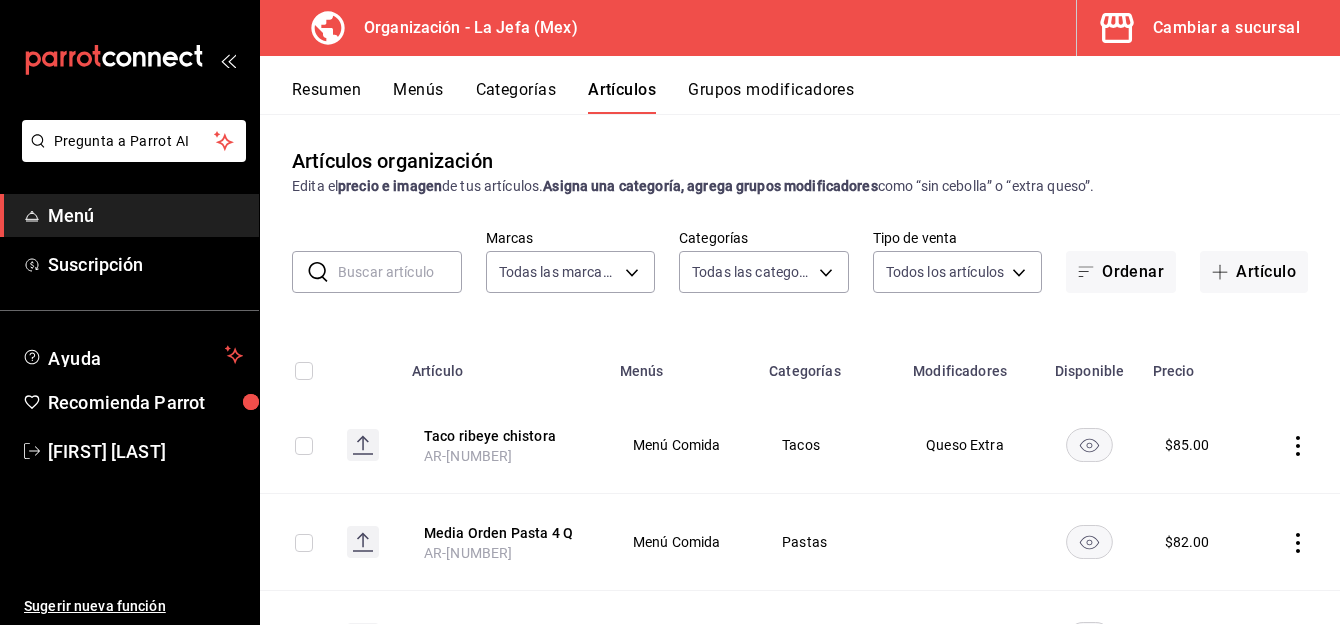 click on "Menús" at bounding box center [418, 97] 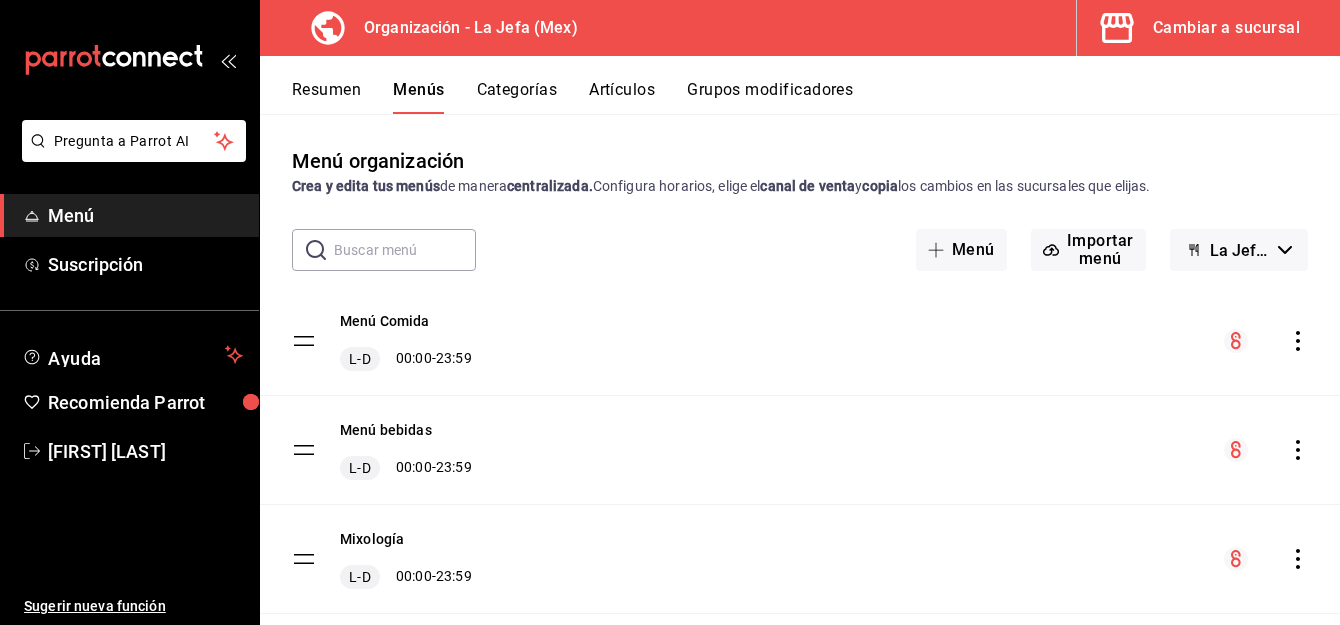 click 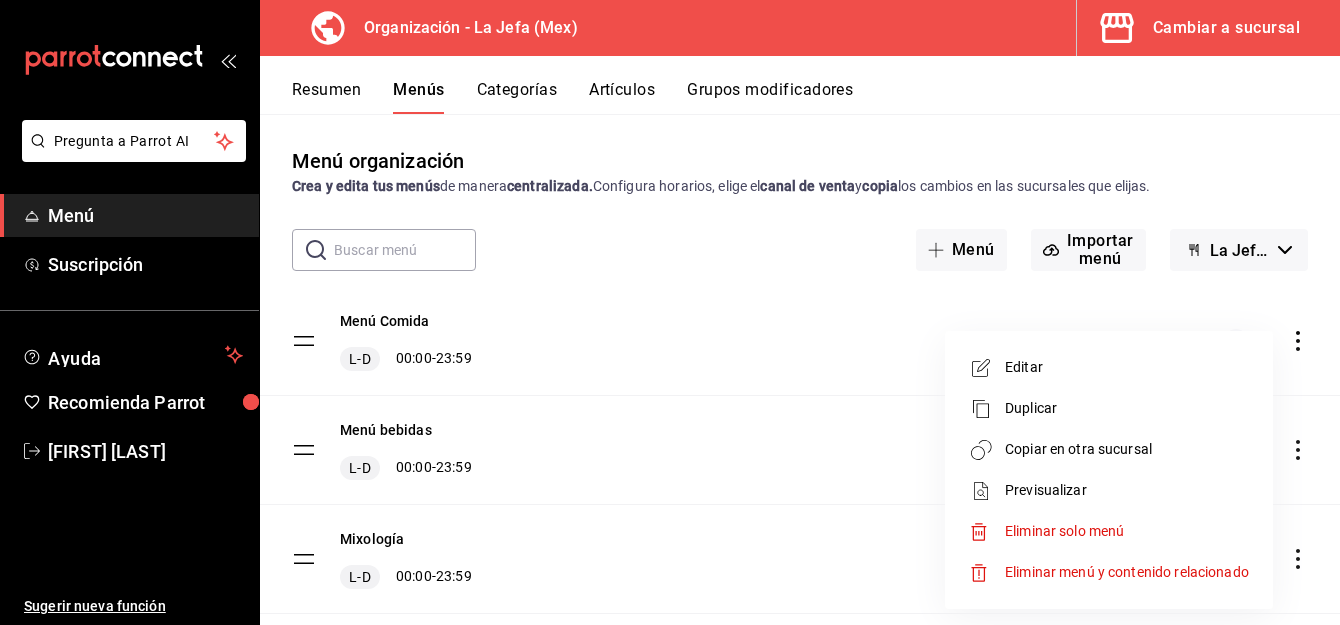 click on "Copiar en otra sucursal" at bounding box center [1127, 449] 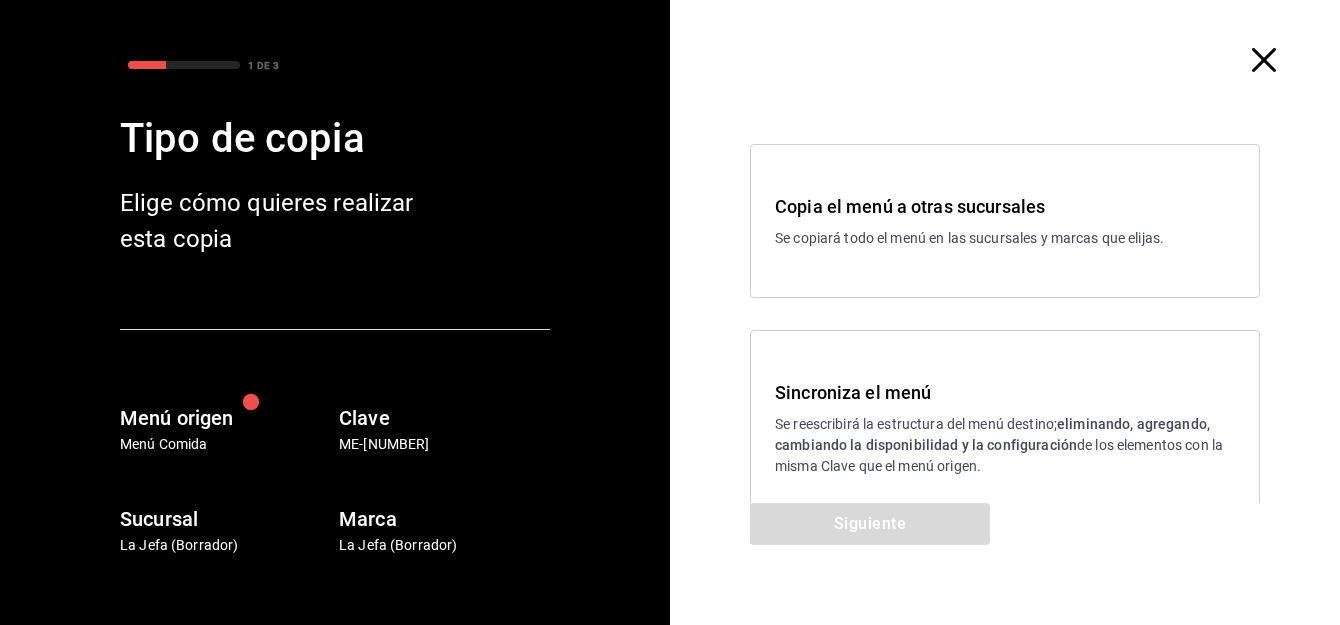 click on "eliminando, agregando, cambiando la disponibilidad y la configuración" at bounding box center [992, 434] 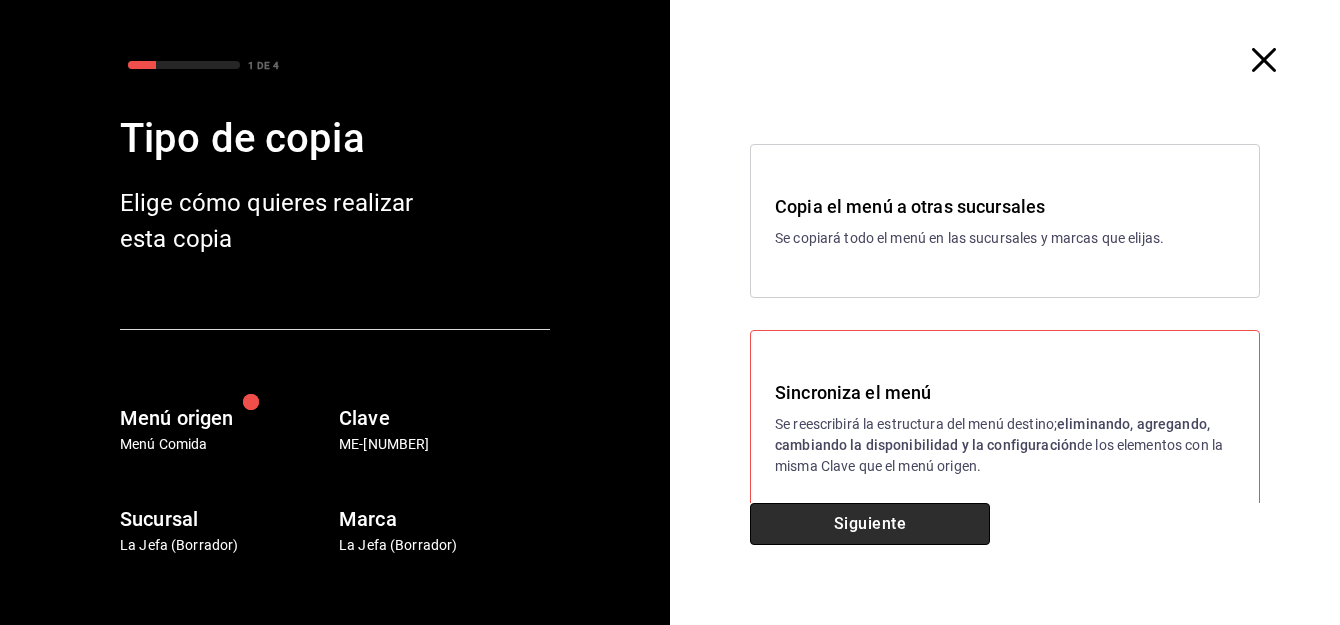 click on "Siguiente" at bounding box center (870, 524) 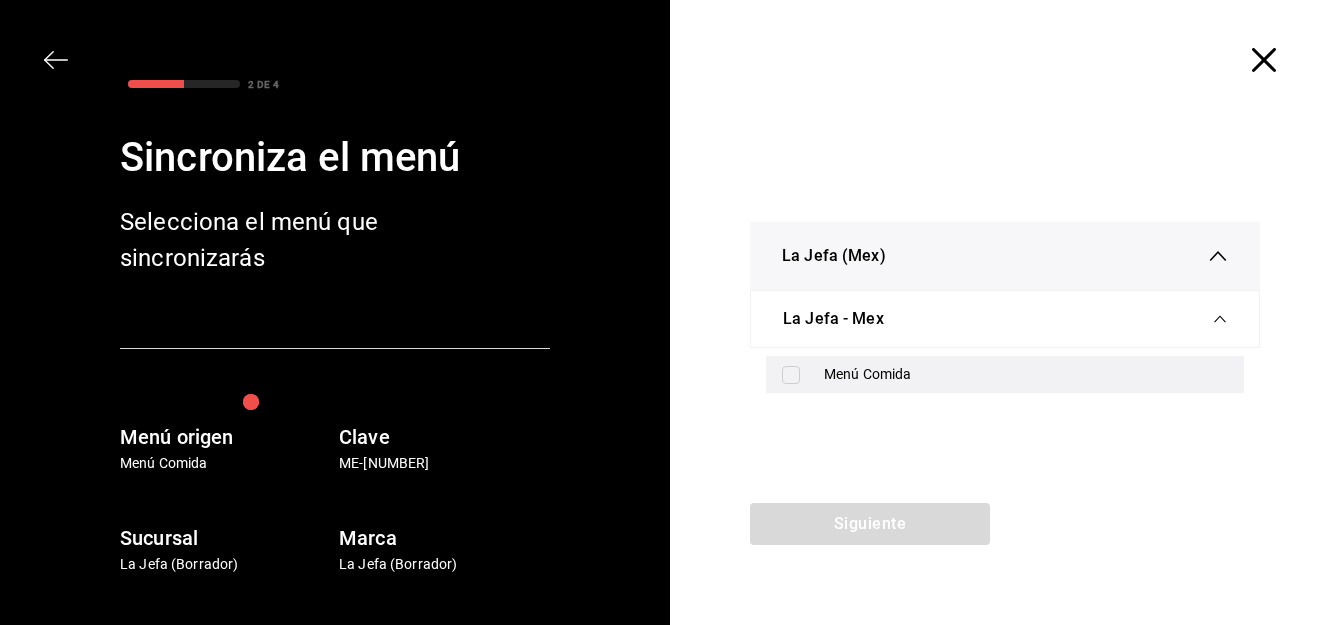 click at bounding box center (791, 375) 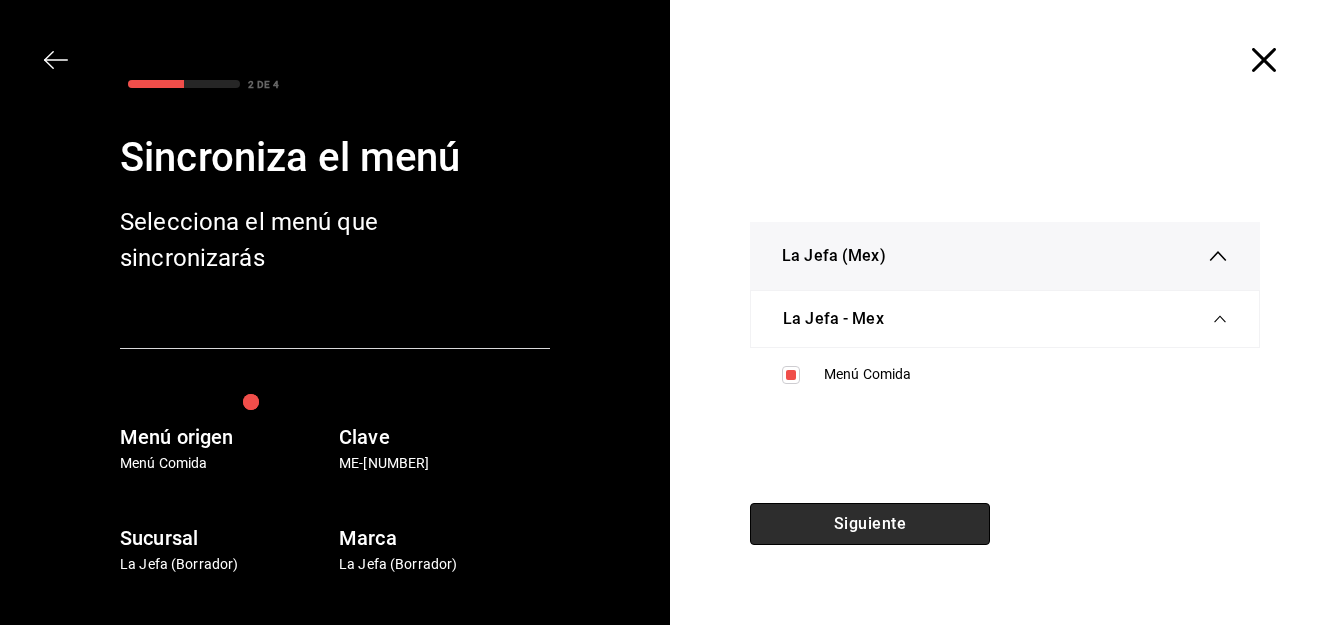 click on "Siguiente" at bounding box center (870, 524) 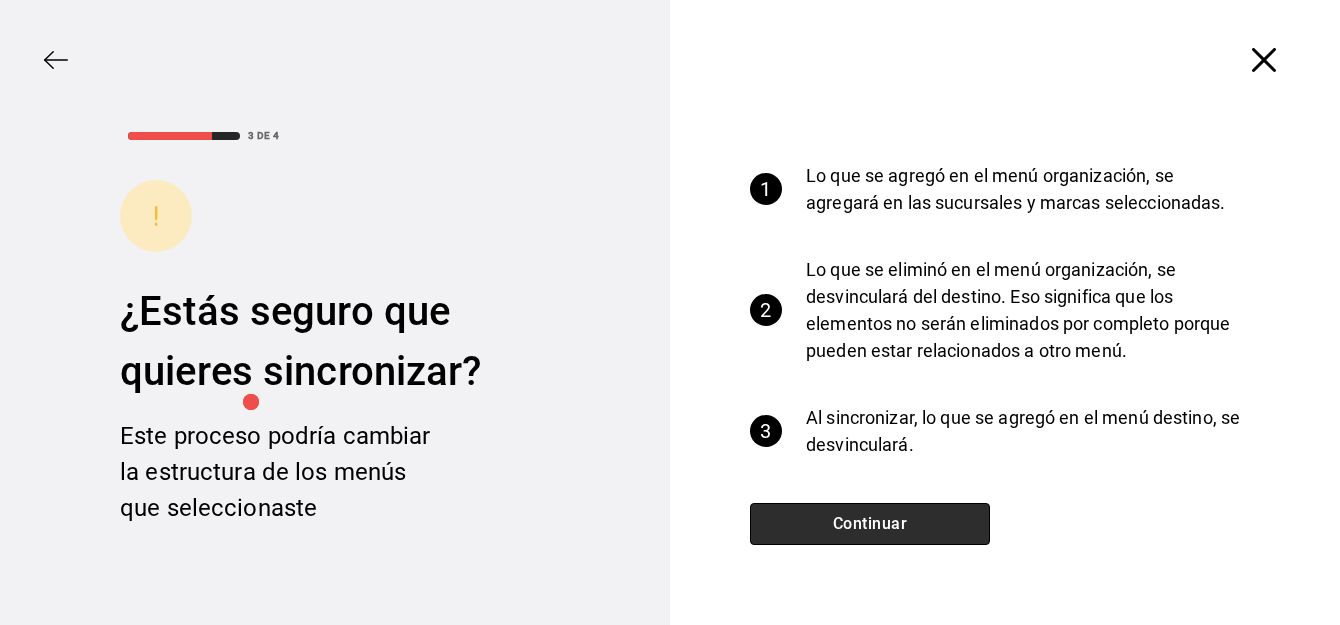 click on "Continuar" at bounding box center [870, 524] 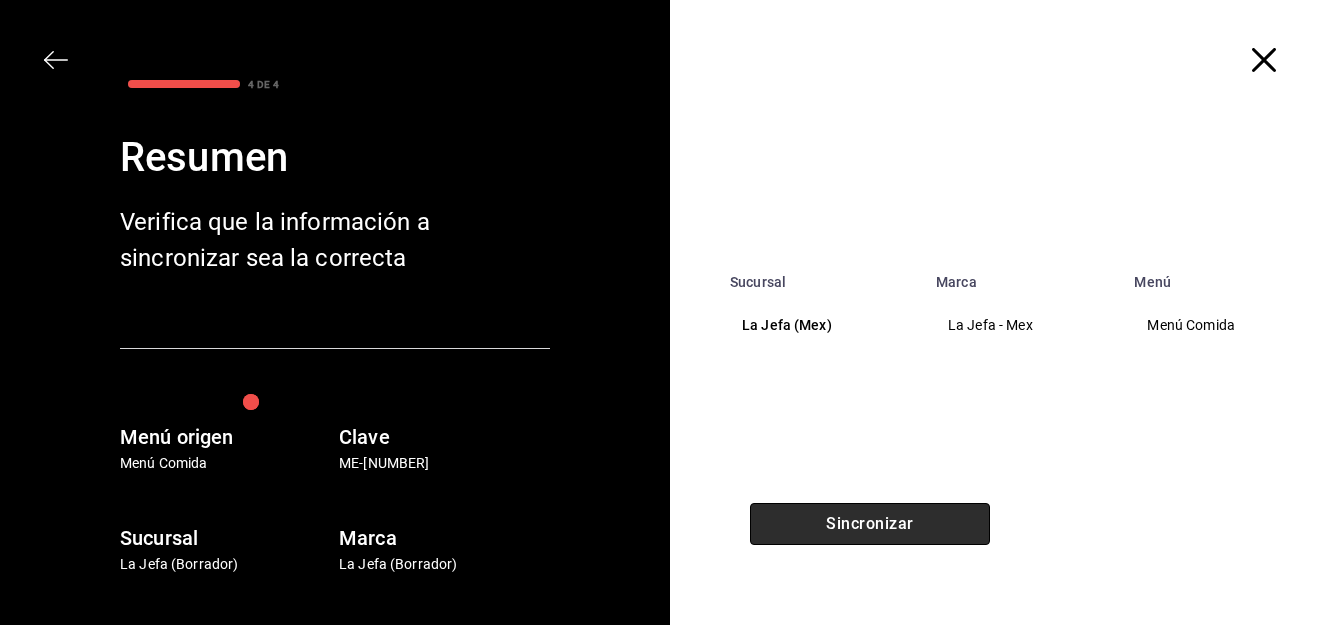 click on "Sincronizar" at bounding box center (870, 524) 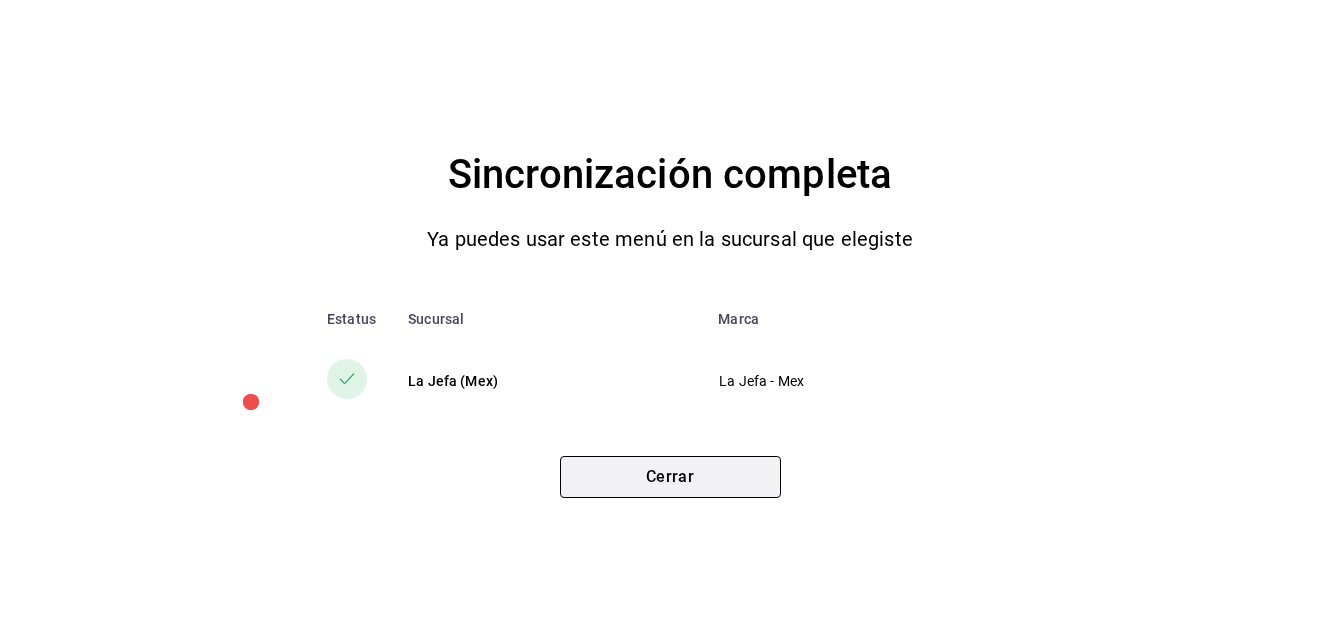 click on "Cerrar" at bounding box center [670, 477] 